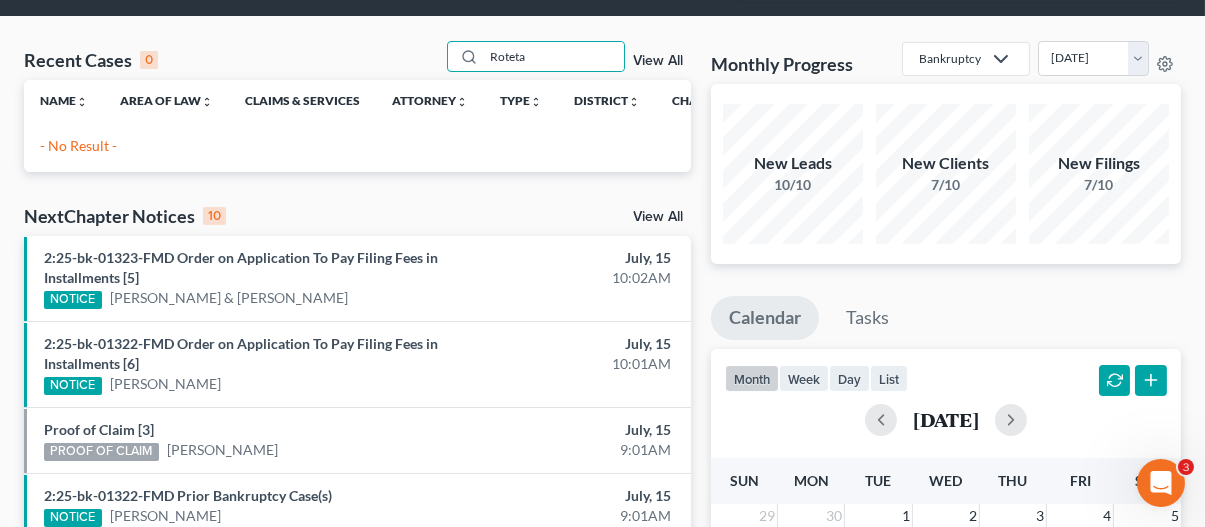 scroll, scrollTop: 0, scrollLeft: 0, axis: both 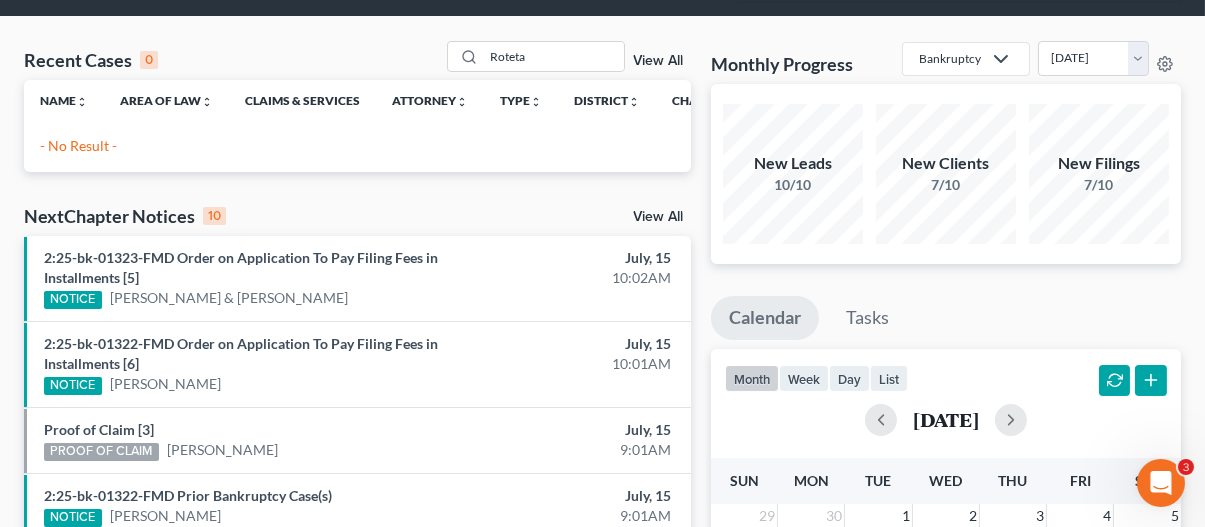 click on "Recent Cases 0         Roteta View All
Name
unfold_more
expand_more
expand_less
Area of Law
unfold_more
expand_more
expand_less
Claims & Services
Attorney
unfold_more
expand_more
expand_less
Type
unfold_more
expand_more
expand_less
District
unfold_more
expand_more
expand_less
Chapter
unfold_more
expand_more
expand_less
Case No
unfold_more
expand_more
expand_less
Prefix
unfold_more
expand_more
expand_less
- No Result -
NextChapter Notices 10 View All
2:25-bk-01323-FMD Order on Application To Pay Filing Fees in Installments [5] NOTICE [PERSON_NAME] & [PERSON_NAME] July, 15 10:02AM 2:25-bk-01322-FMD Order on Application To Pay Filing Fees in Installments [6] NOTICE [PERSON_NAME] July, 15 10:01AM Proof of Claim [3] PROOF OF CLAIM [PERSON_NAME] July, 15 9:01AM 2:25-bk-01322-FMD Prior Bankruptcy Case(s) NOTICE [PERSON_NAME] July, 15 9:01AM NOTICE [PERSON_NAME] & [PERSON_NAME]" at bounding box center (602, 536) 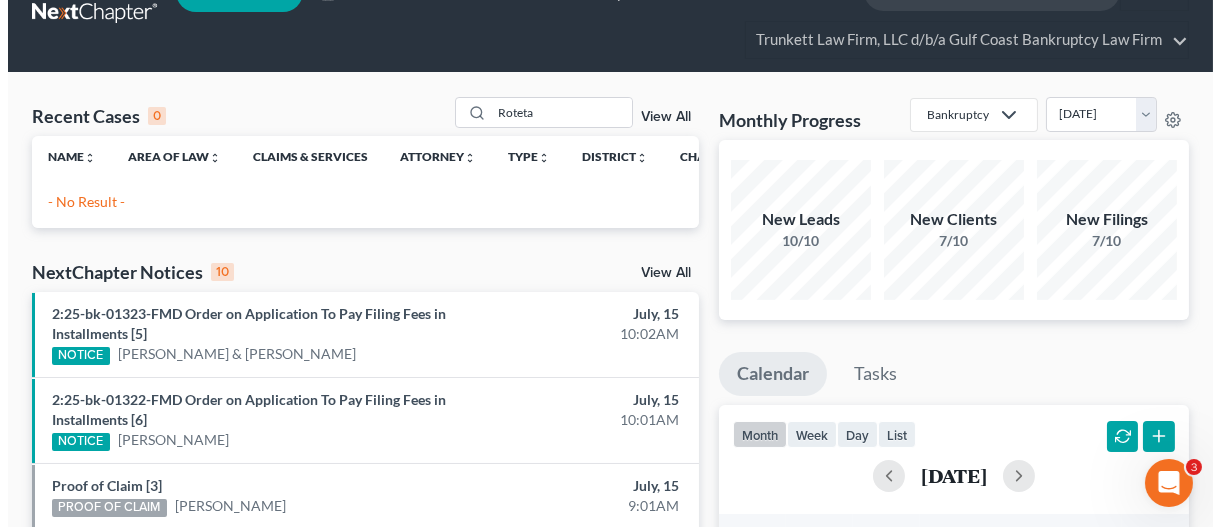 scroll, scrollTop: 0, scrollLeft: 0, axis: both 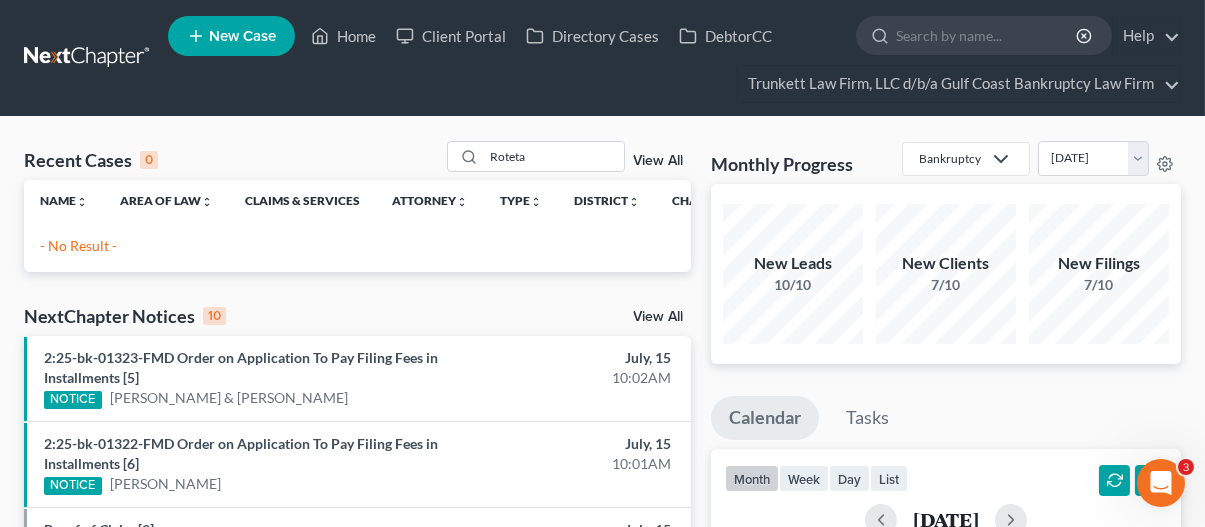 click on "New Case" at bounding box center [242, 36] 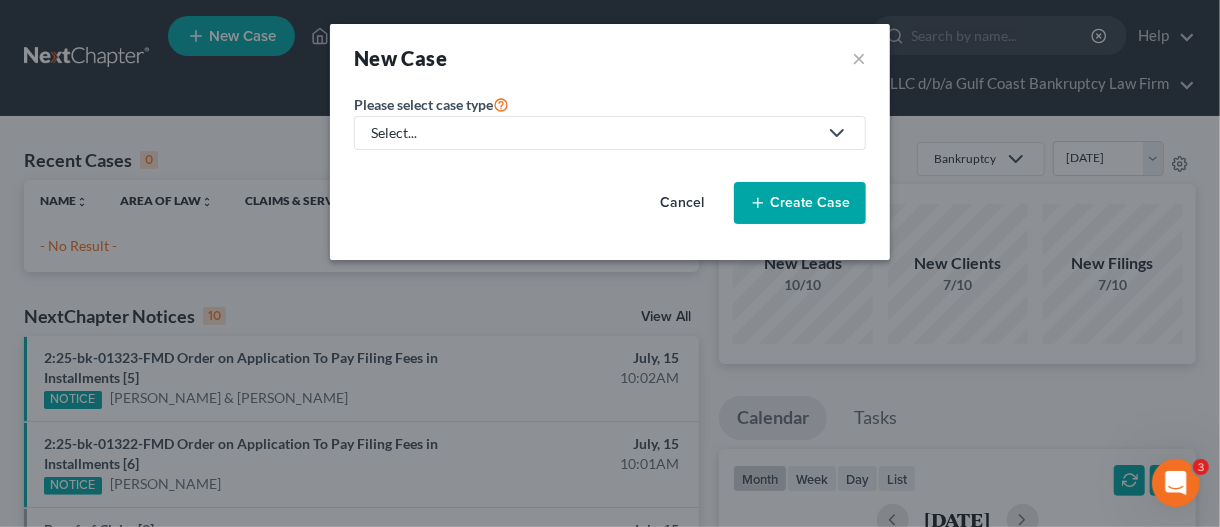 click on "Select..." at bounding box center (594, 133) 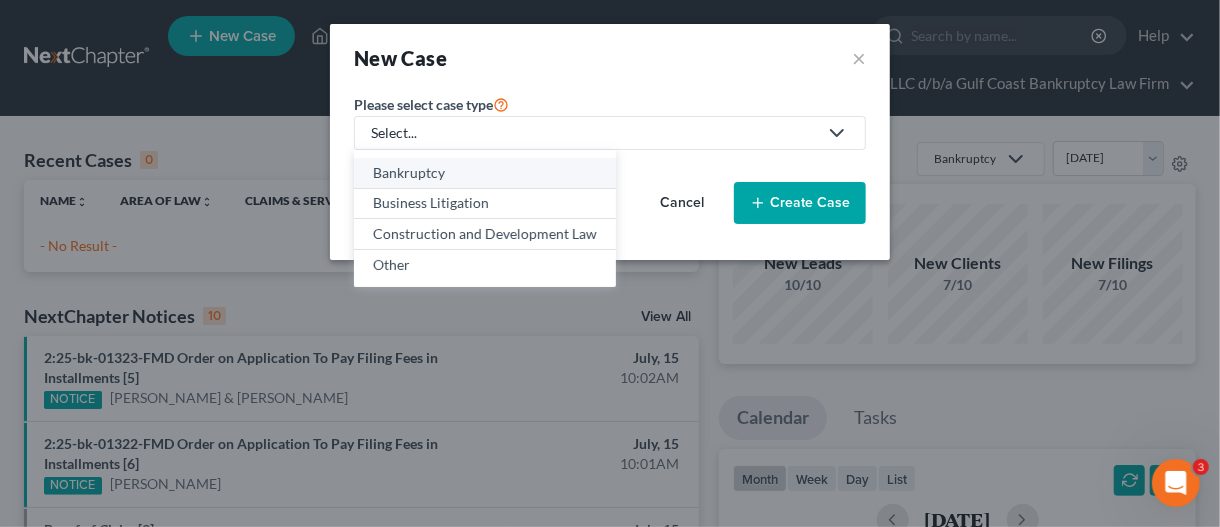 click on "Bankruptcy" at bounding box center (485, 173) 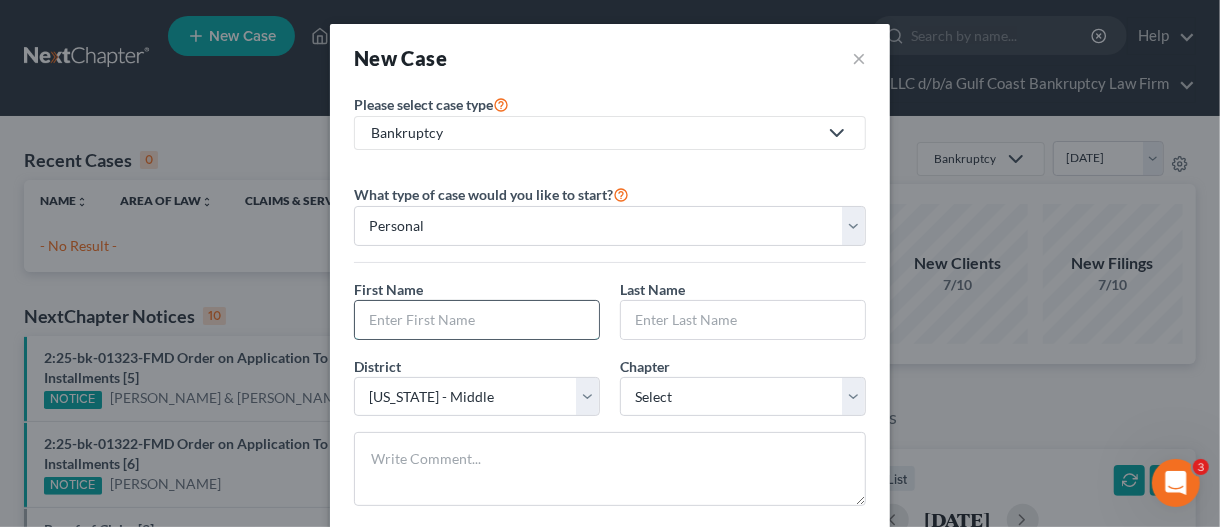 click at bounding box center [477, 320] 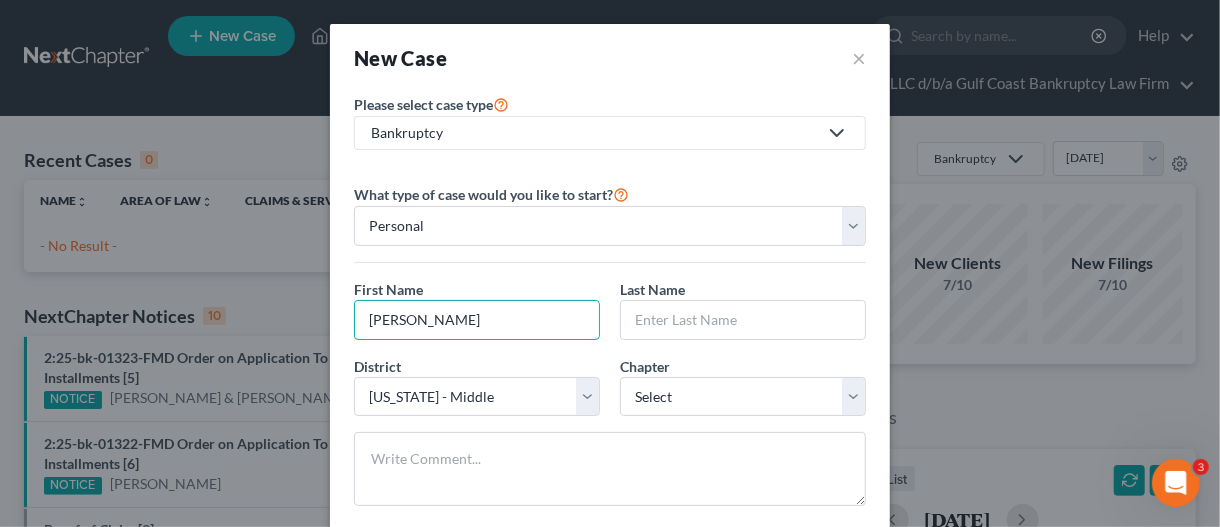 type on "[PERSON_NAME]" 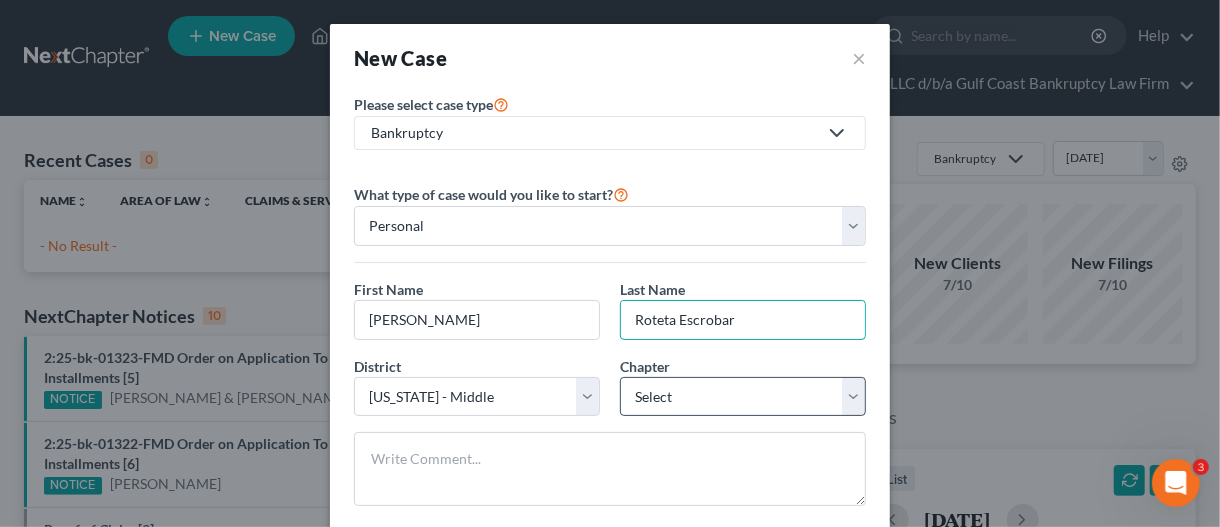 type on "Roteta Escrobar" 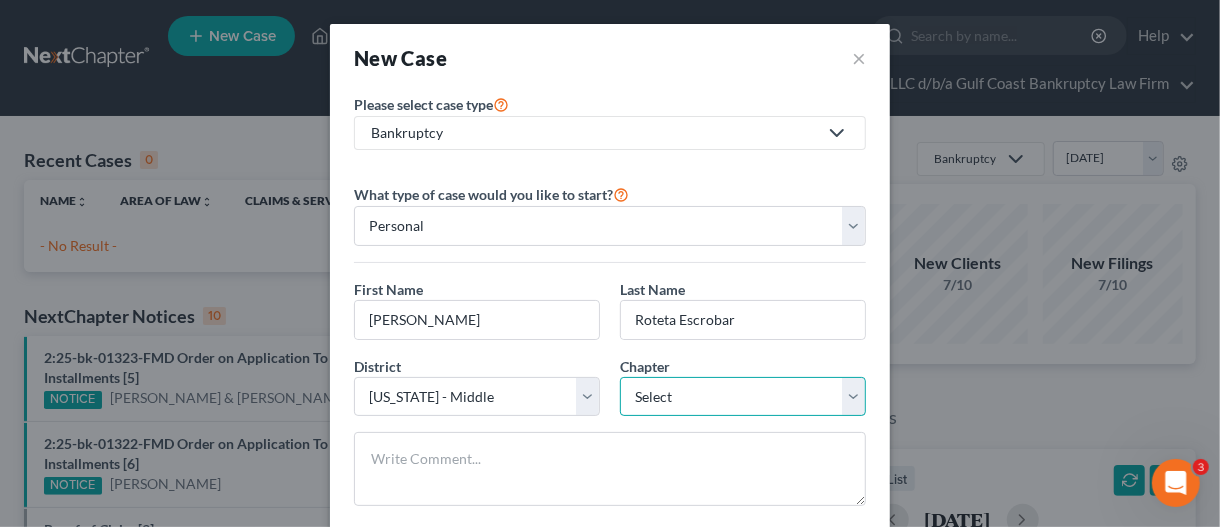 click on "Select 7 11 12 13" at bounding box center [743, 397] 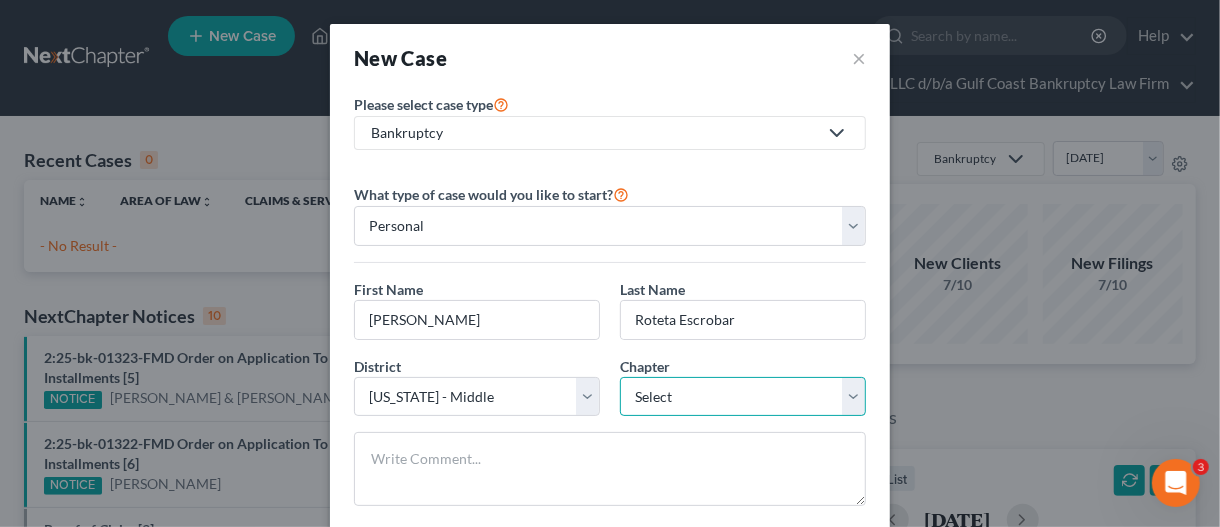 select on "3" 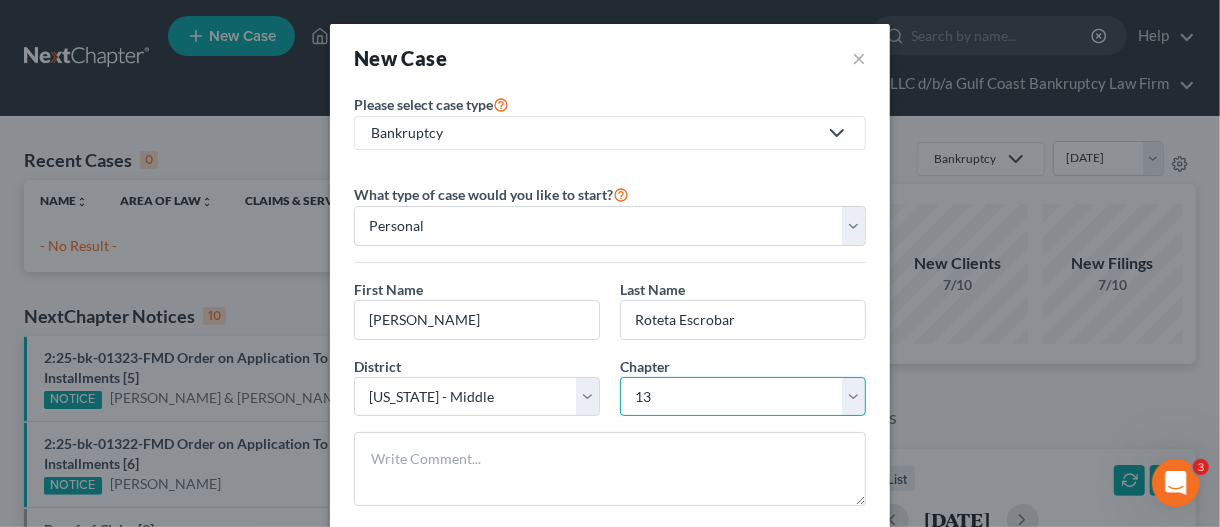 click on "Select 7 11 12 13" at bounding box center [743, 397] 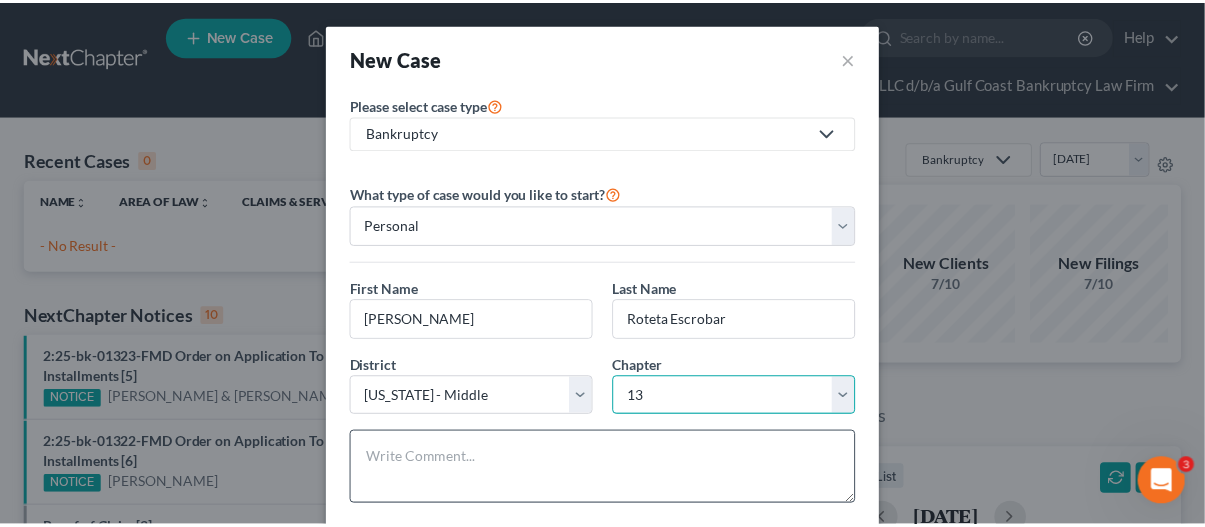 scroll, scrollTop: 107, scrollLeft: 0, axis: vertical 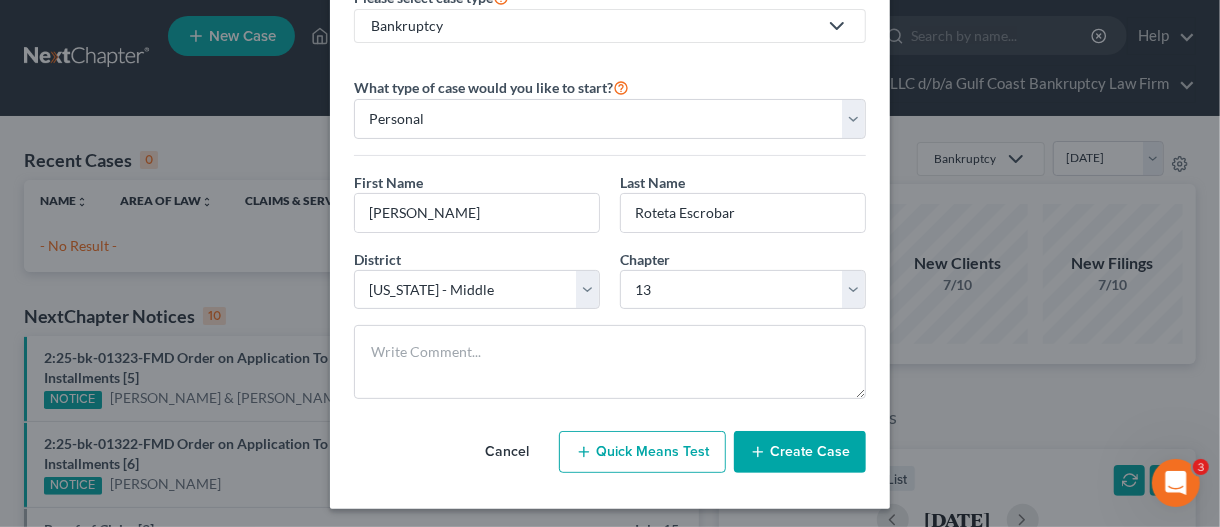 click on "Create Case" at bounding box center [800, 452] 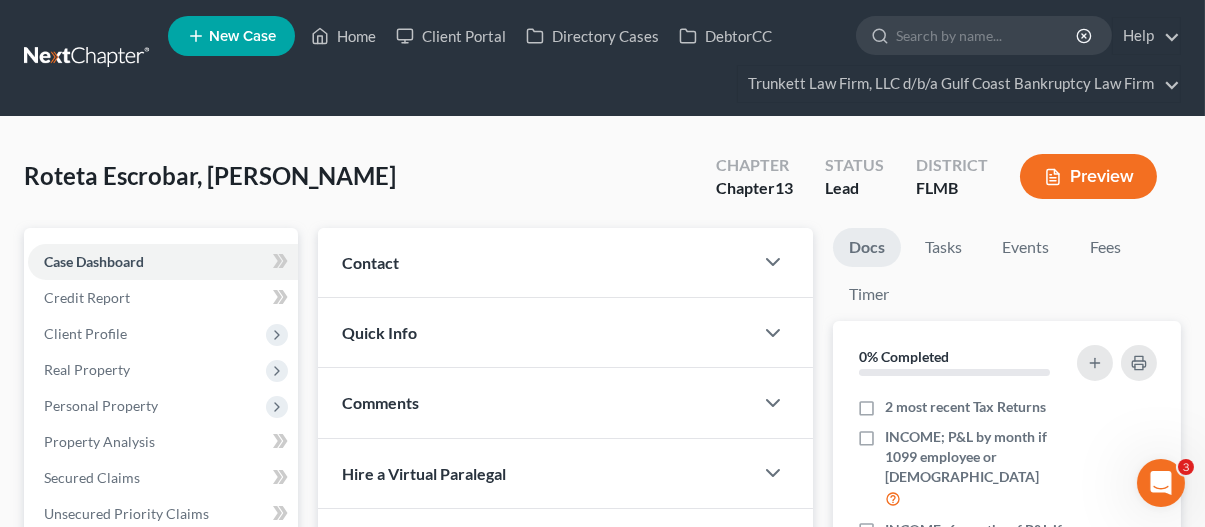 click on "Contact" at bounding box center (535, 262) 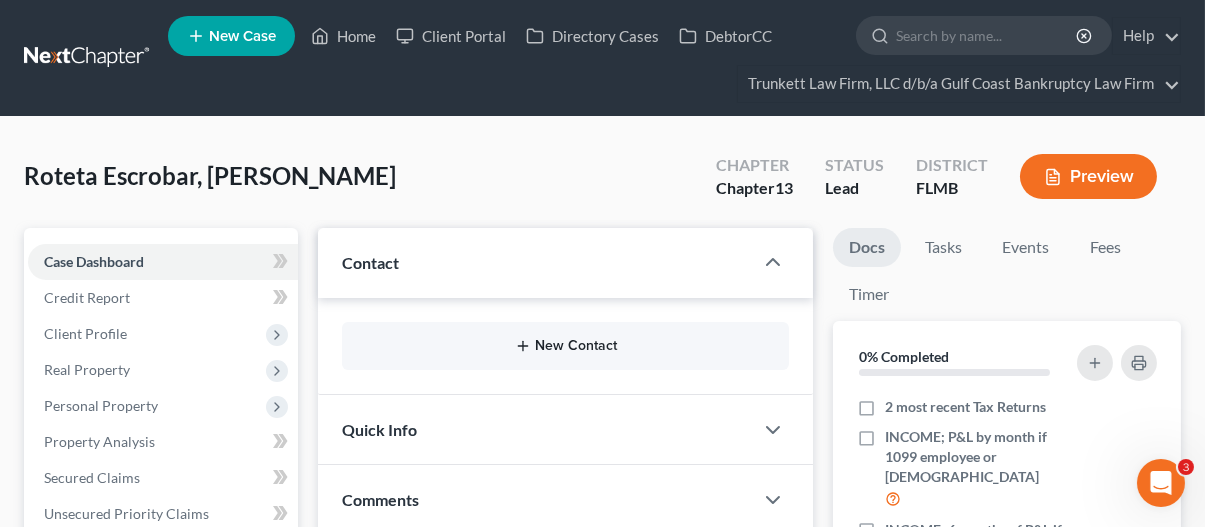 click 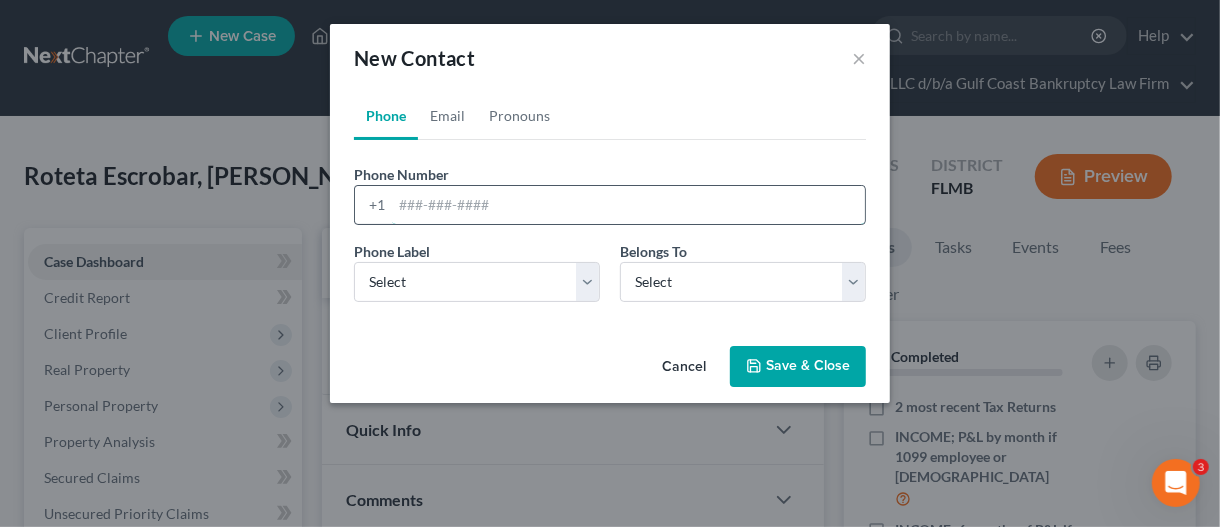 click at bounding box center [628, 205] 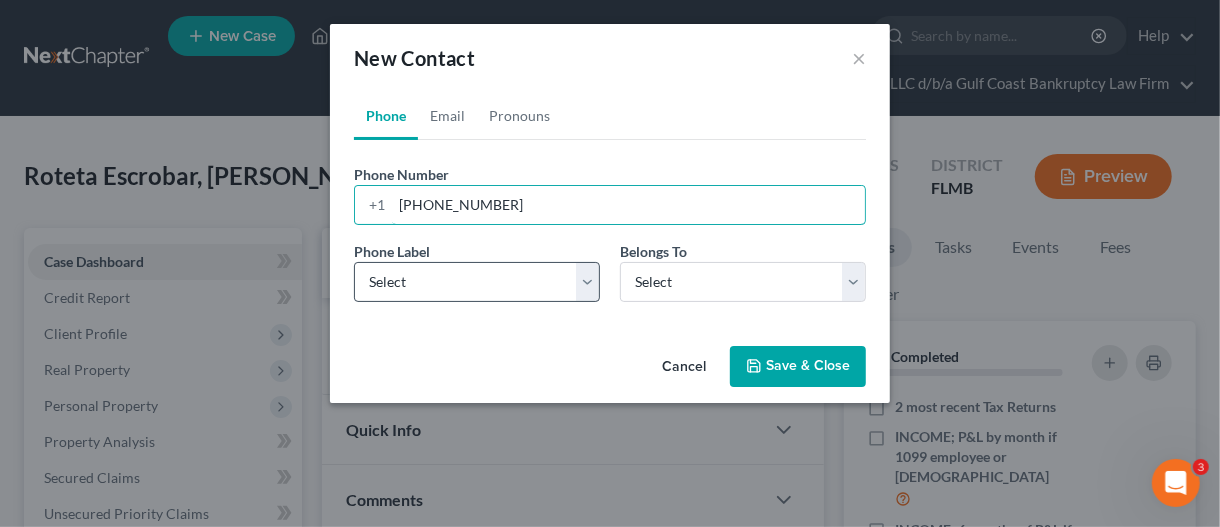 type on "[PHONE_NUMBER]" 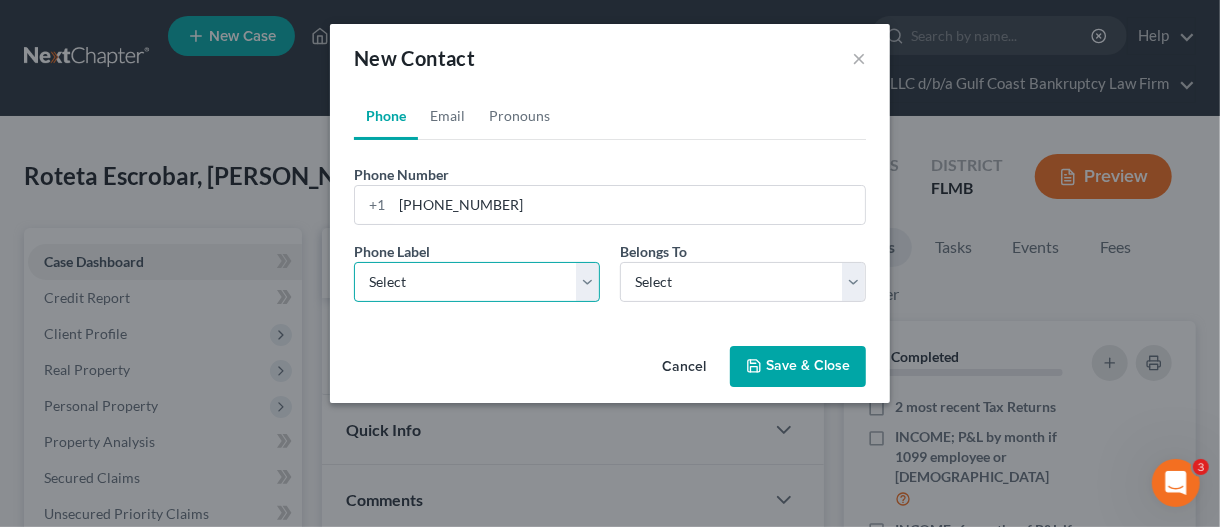 drag, startPoint x: 464, startPoint y: 280, endPoint x: 450, endPoint y: 298, distance: 22.803509 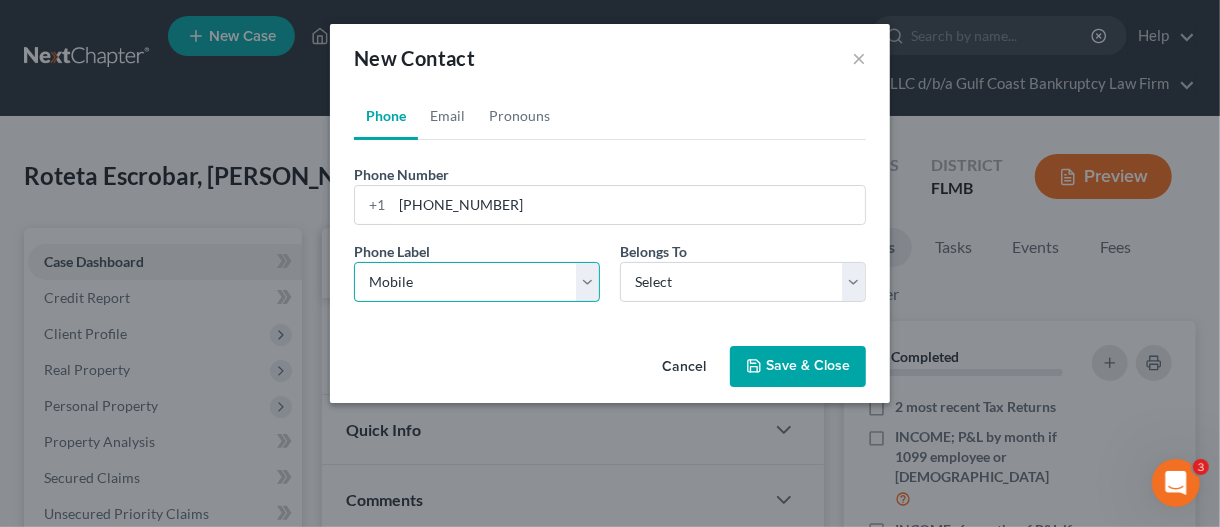click on "Select Mobile Home Work Other" at bounding box center (477, 282) 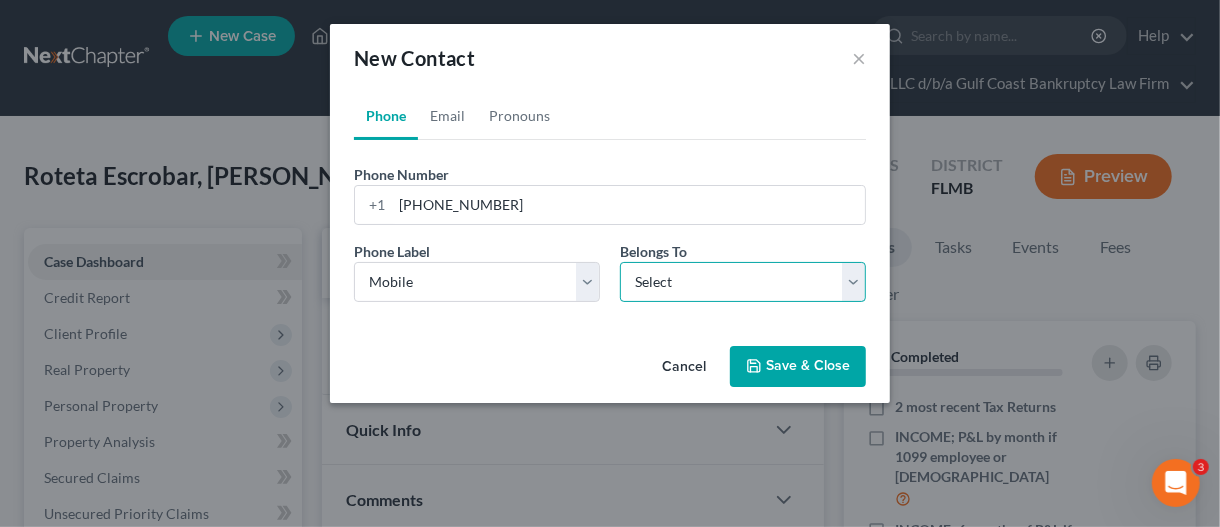 drag, startPoint x: 696, startPoint y: 269, endPoint x: 682, endPoint y: 298, distance: 32.202484 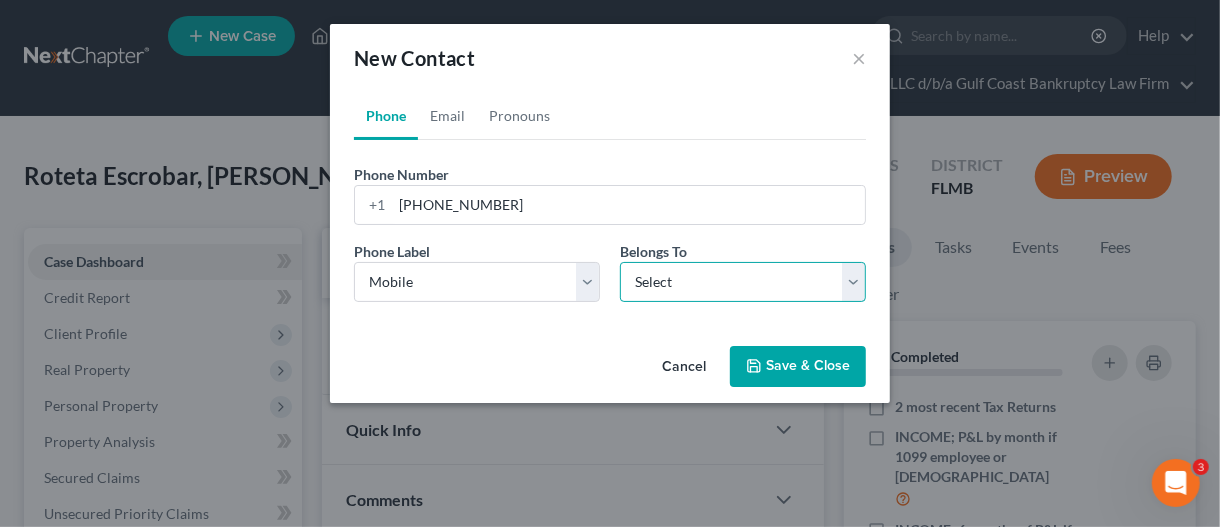 select on "0" 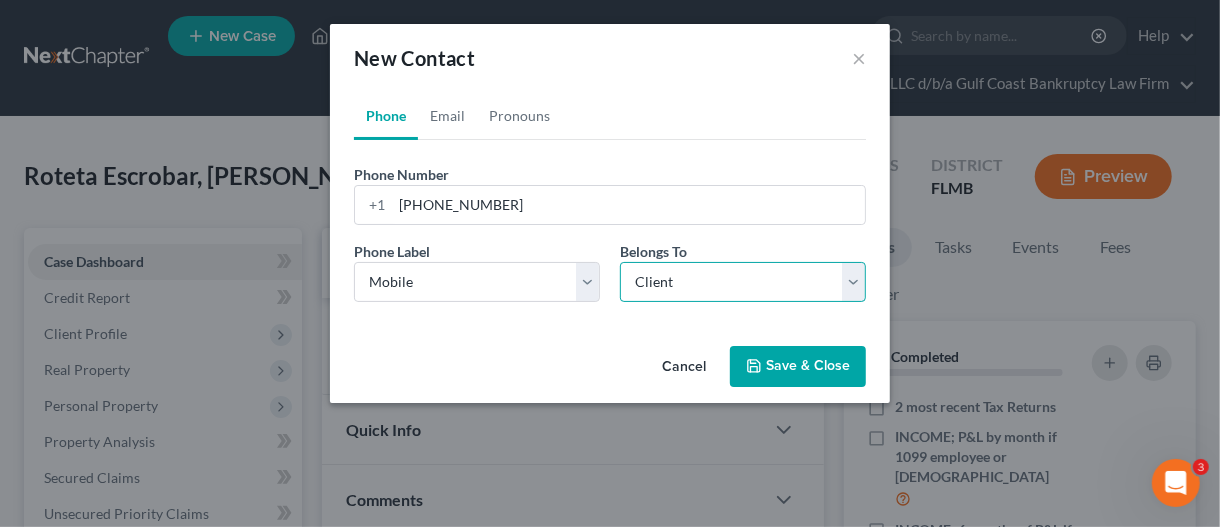 click on "Select Client Other" at bounding box center [743, 282] 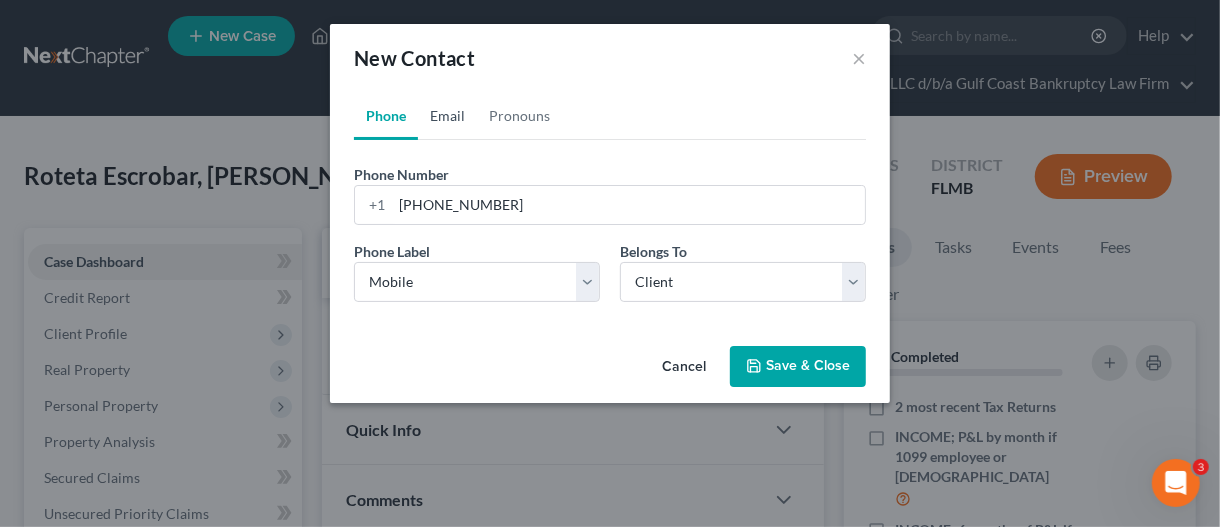 click on "Email" at bounding box center [447, 116] 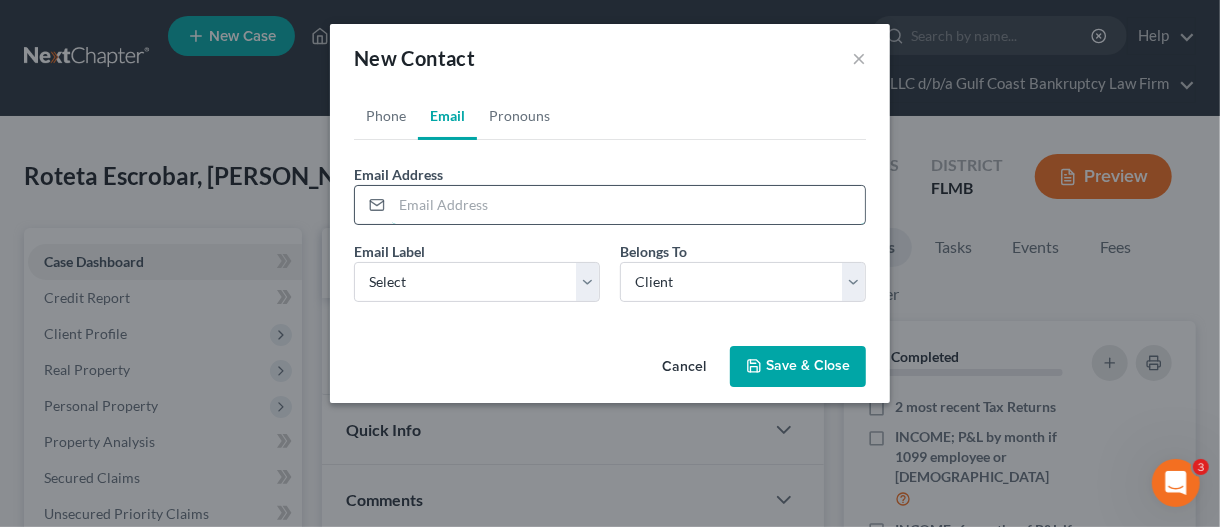 click at bounding box center (628, 205) 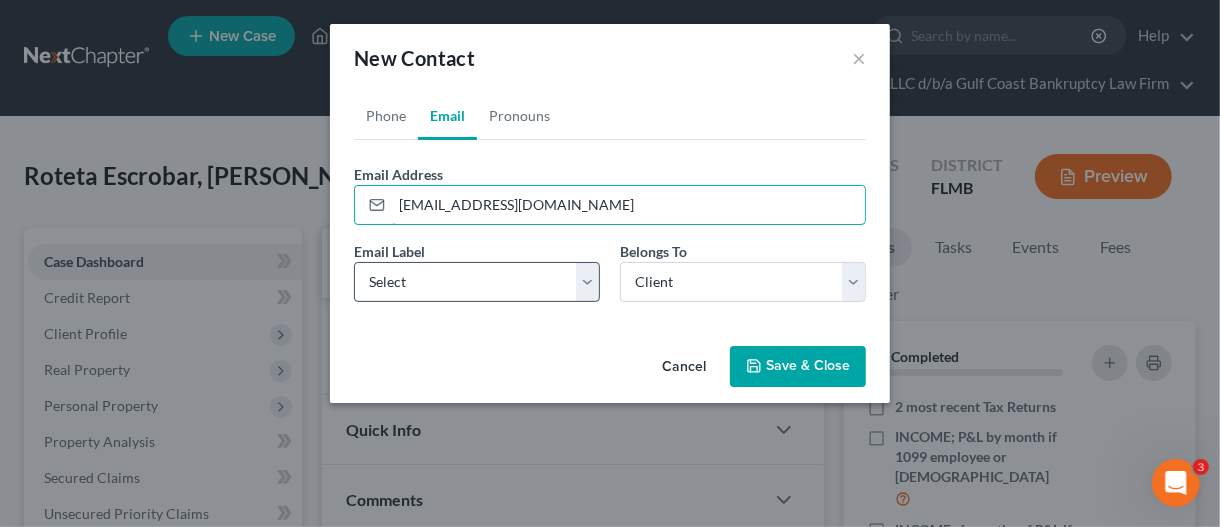 type on "[EMAIL_ADDRESS][DOMAIN_NAME]" 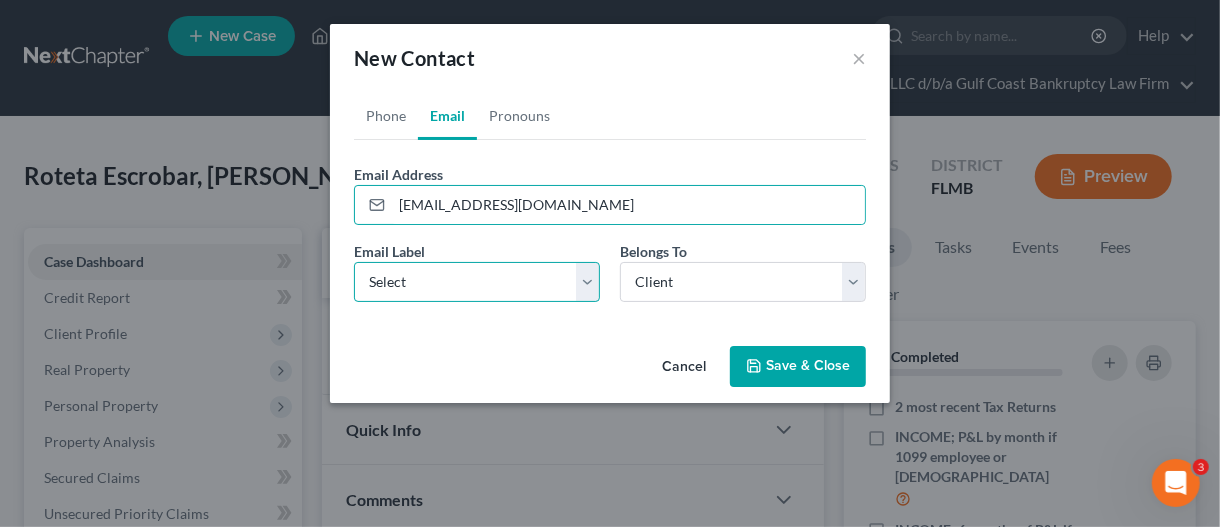 click on "Select Home Work Other" at bounding box center [477, 282] 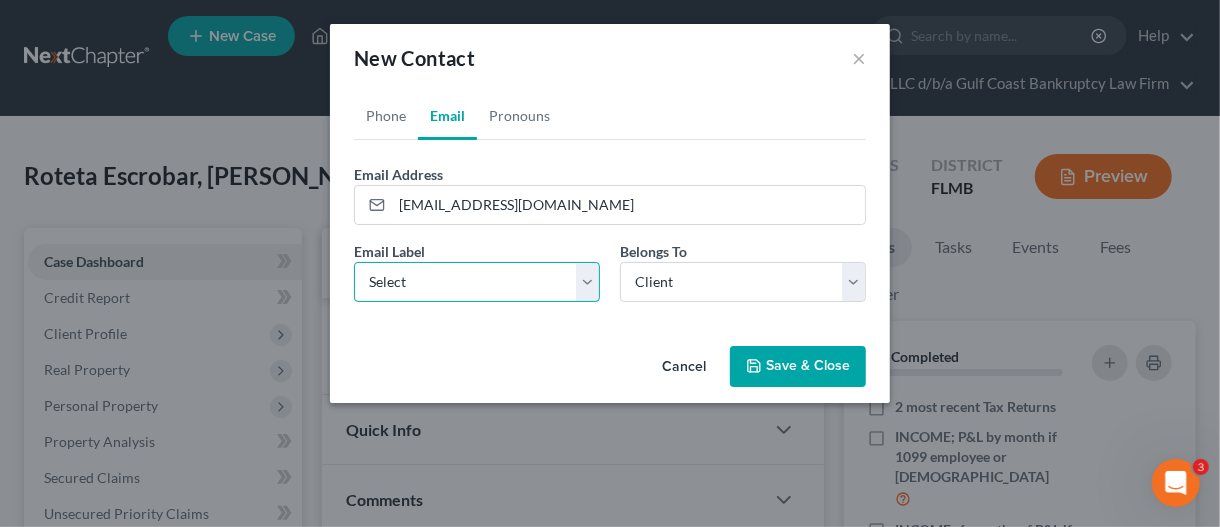 select on "0" 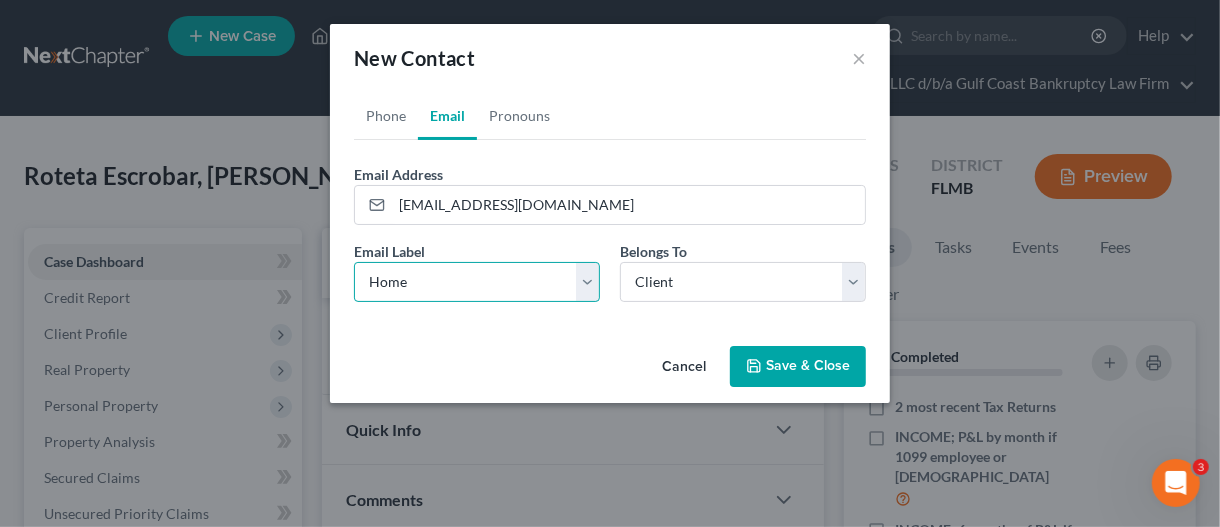 click on "Select Home Work Other" at bounding box center (477, 282) 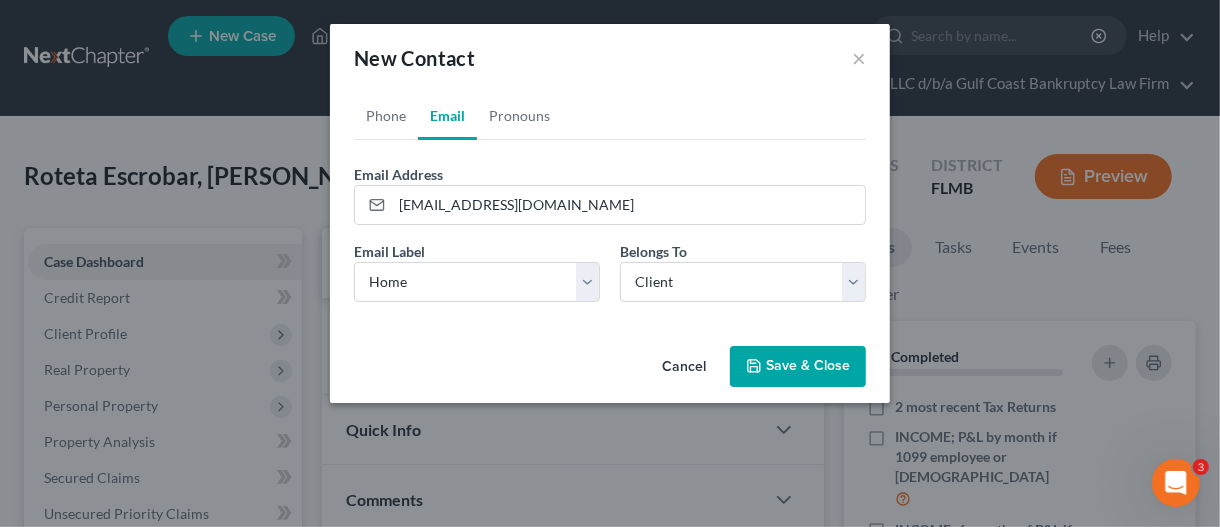 click on "Save & Close" at bounding box center [798, 367] 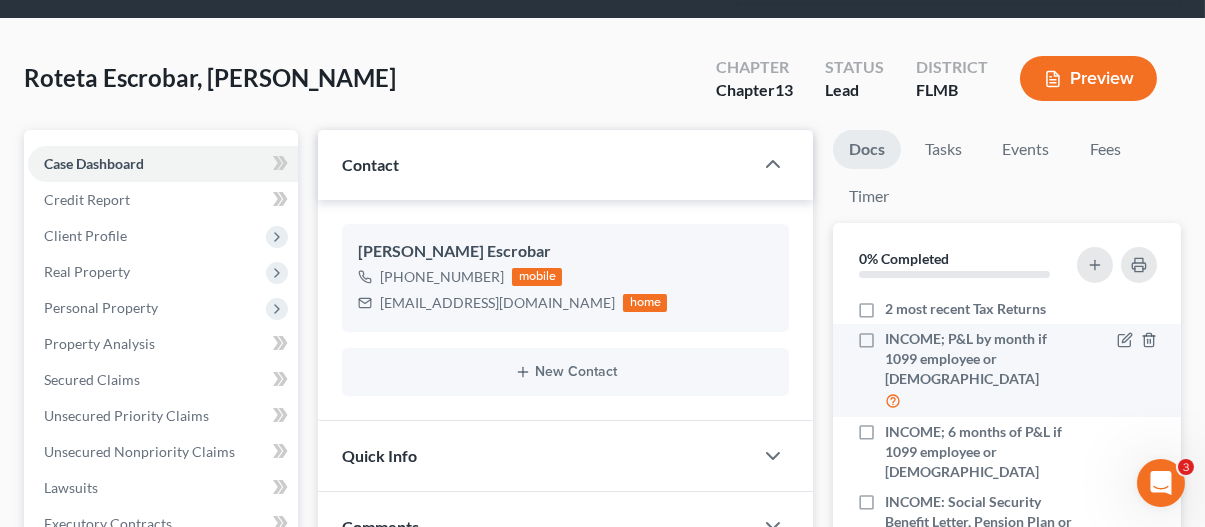 scroll, scrollTop: 100, scrollLeft: 0, axis: vertical 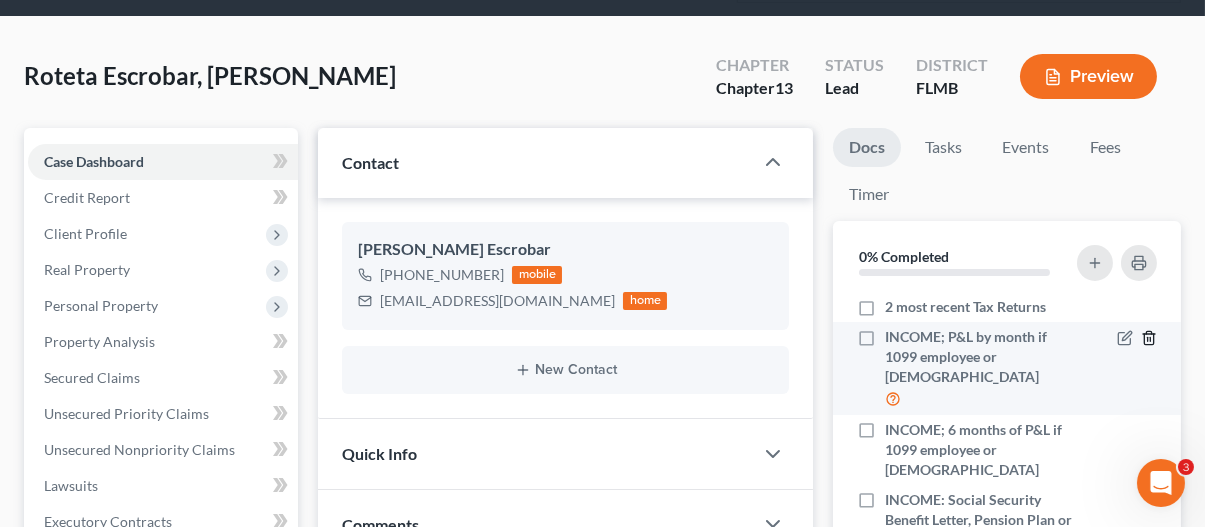 click 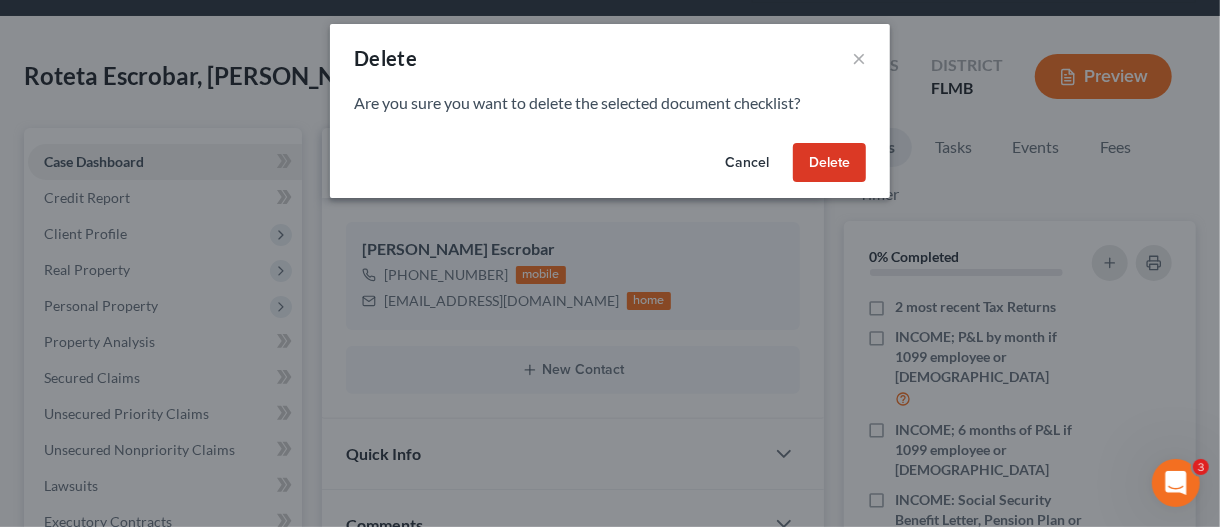 click on "Delete" at bounding box center (829, 163) 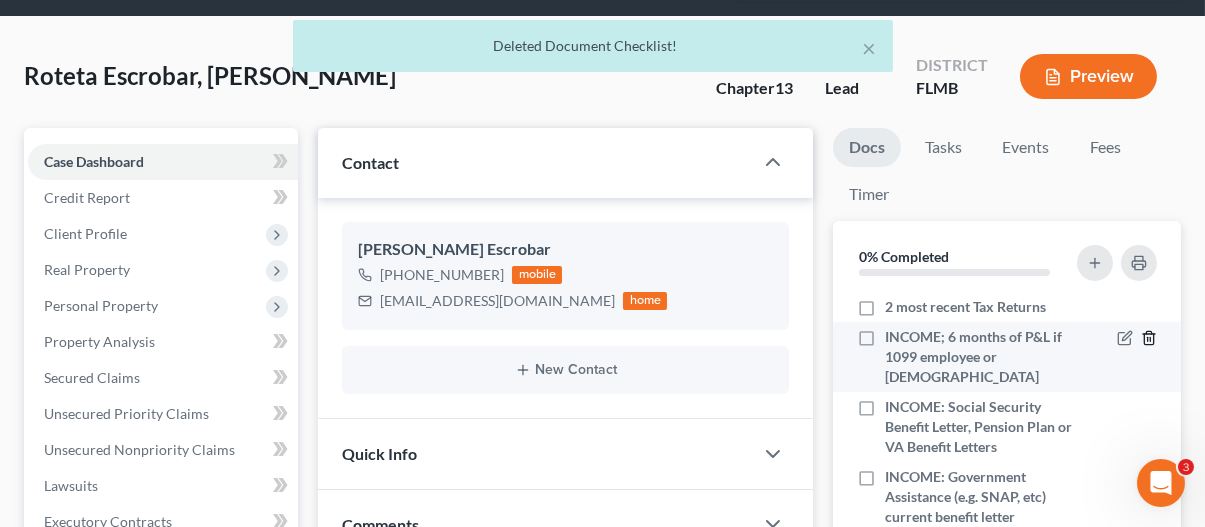 click 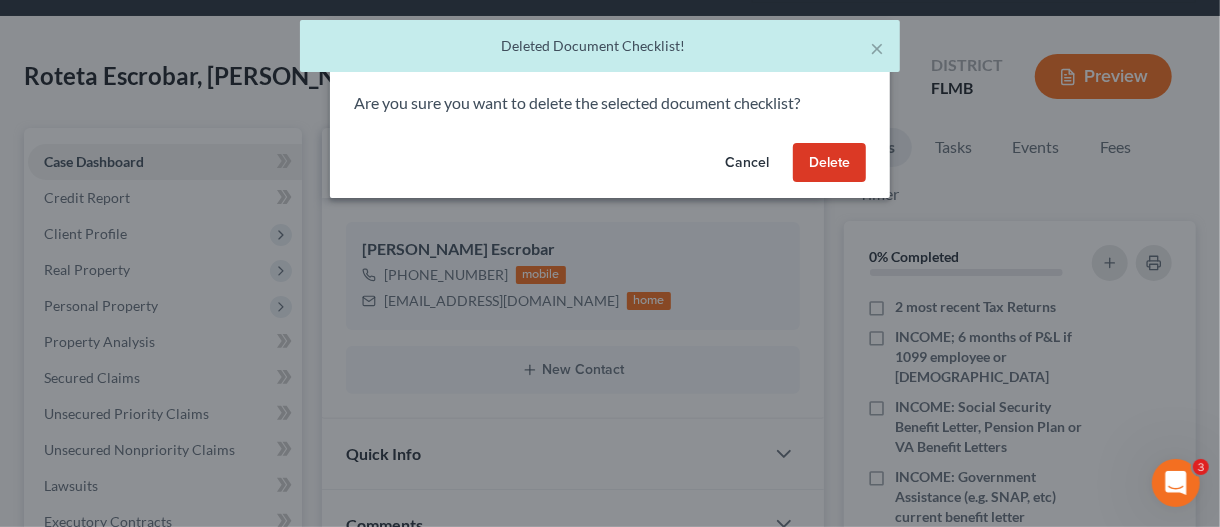 click on "Delete" at bounding box center (829, 163) 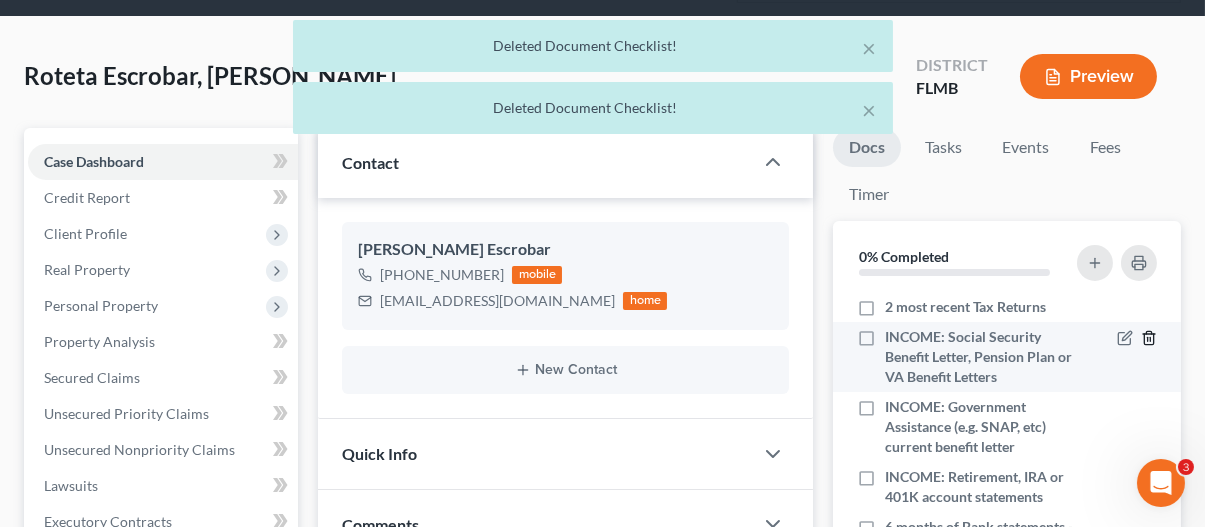 click 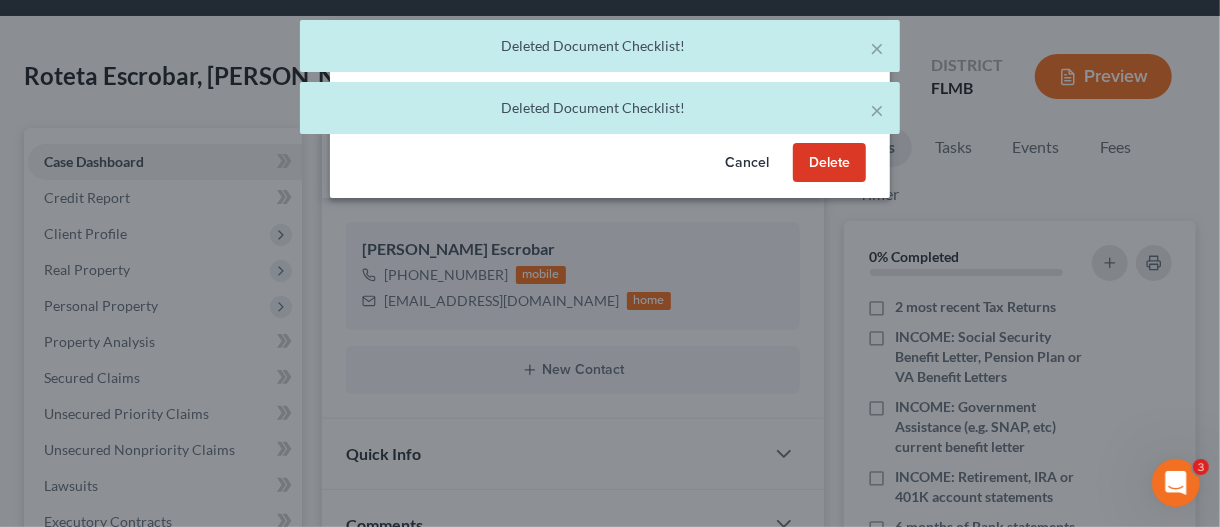 click on "Delete" at bounding box center (829, 163) 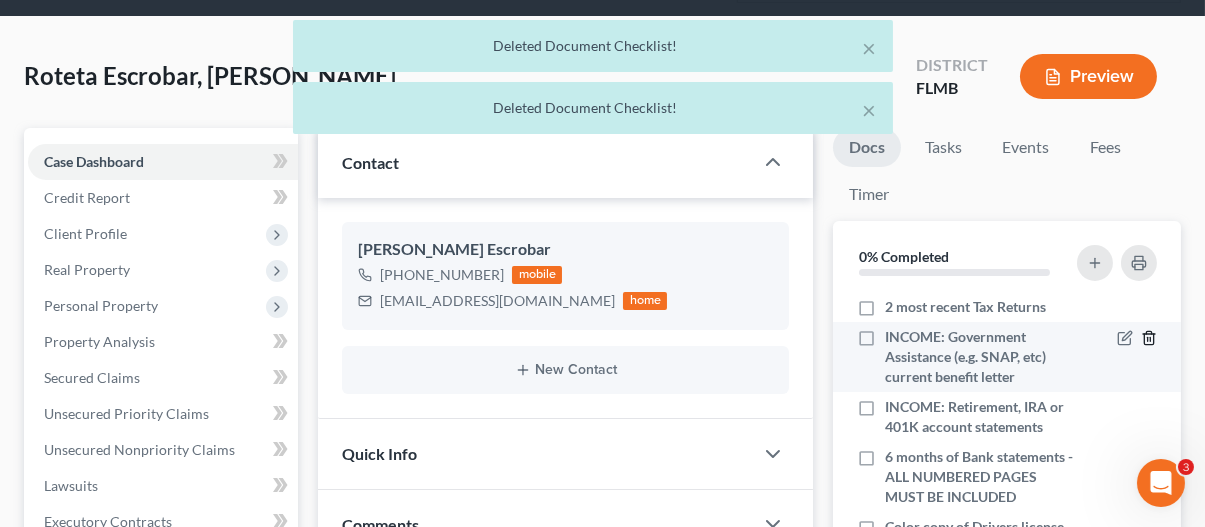 click 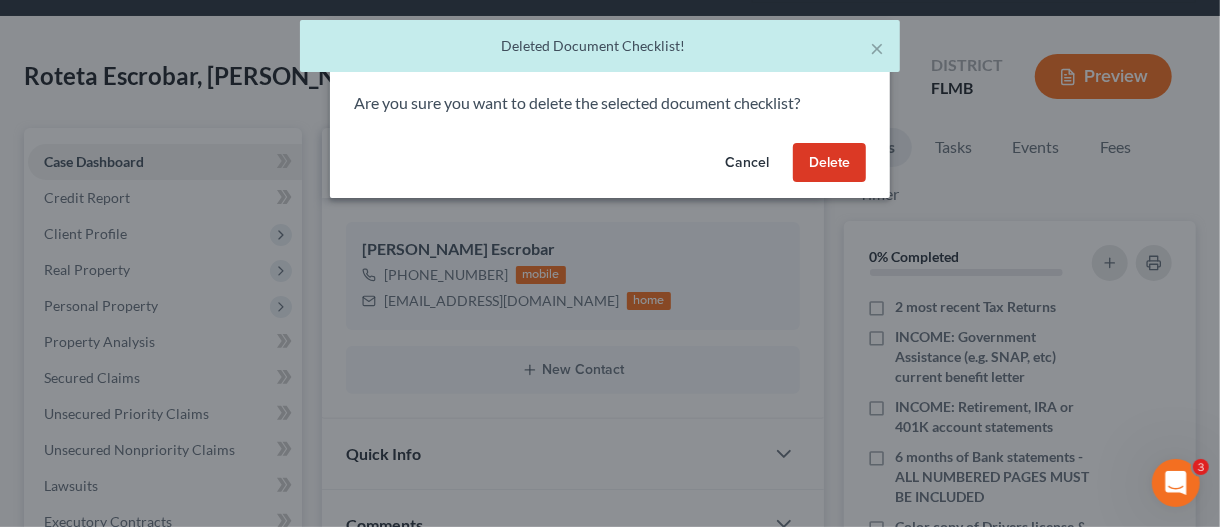 click on "Delete" at bounding box center (829, 163) 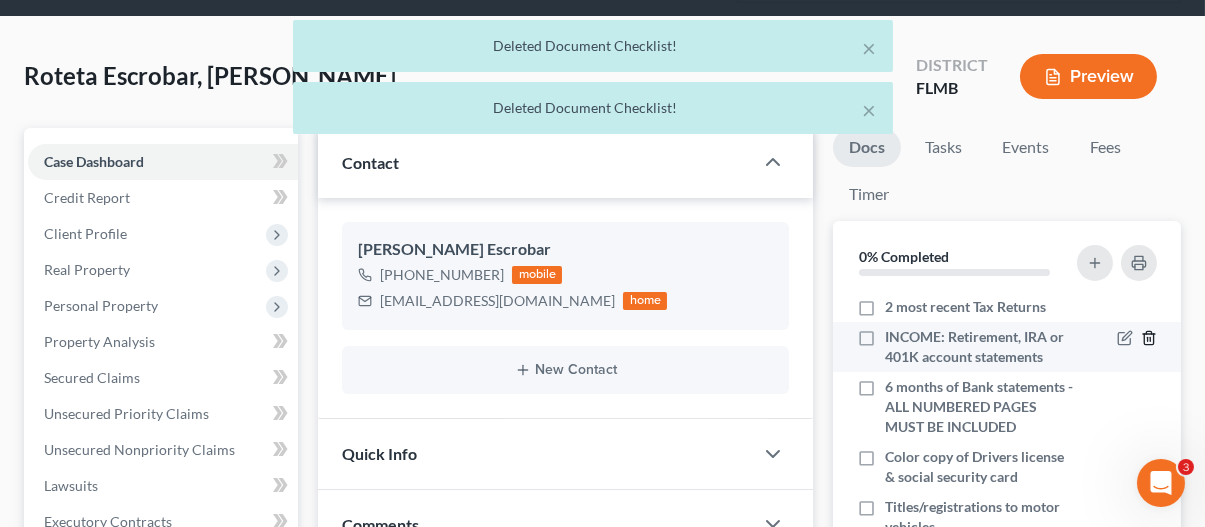 click 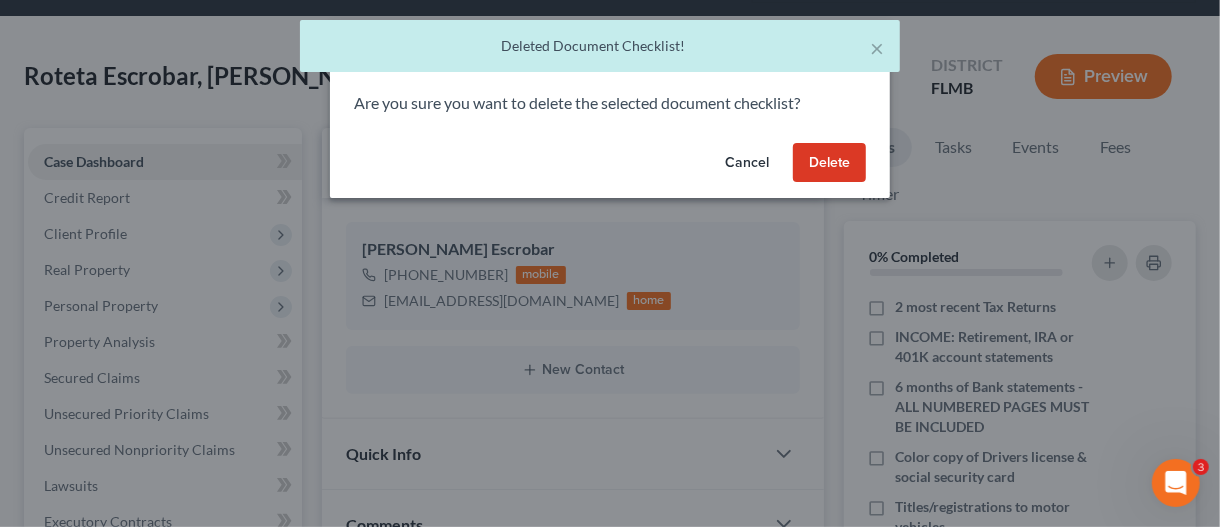 click on "Delete" at bounding box center [829, 163] 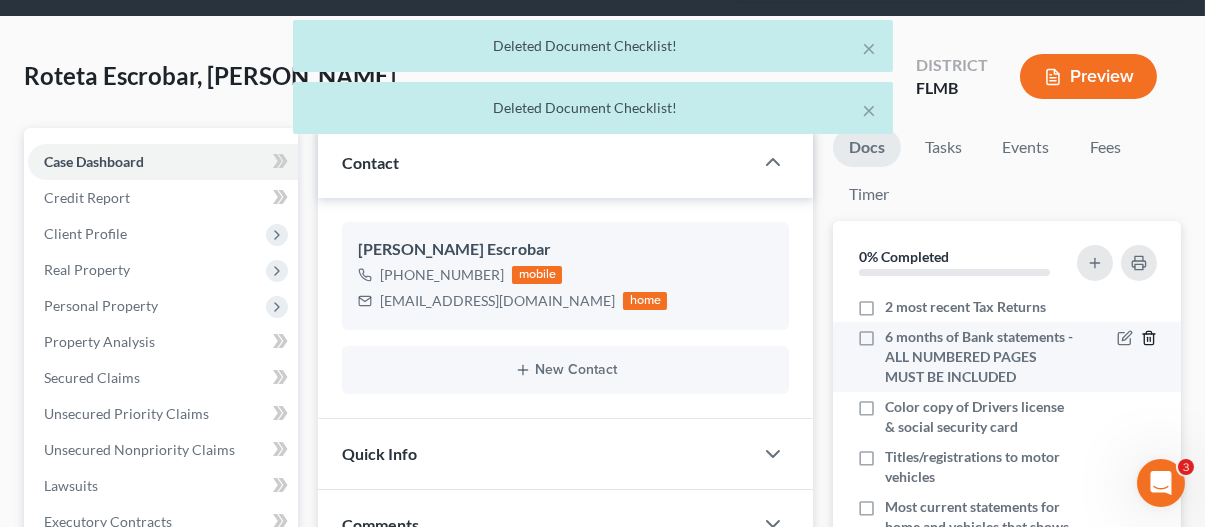 click 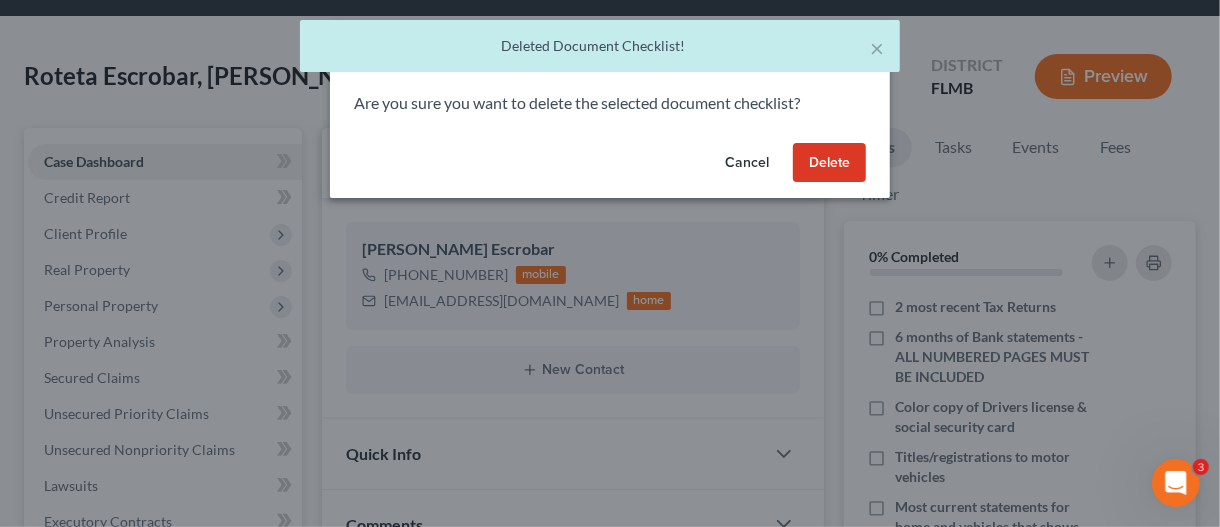 drag, startPoint x: 826, startPoint y: 165, endPoint x: 1189, endPoint y: 292, distance: 384.5751 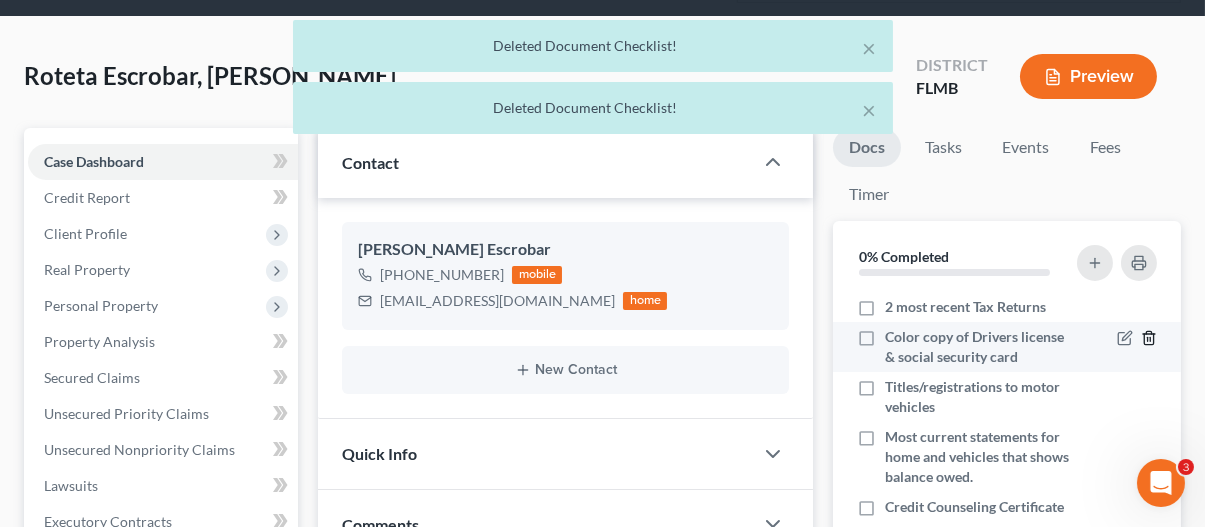 click 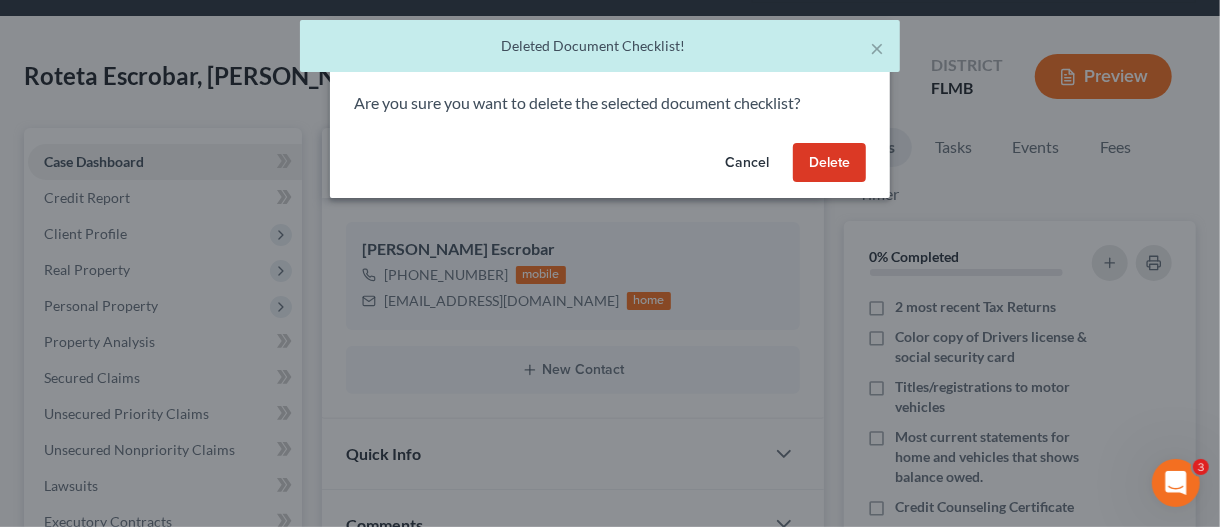 click on "Delete" at bounding box center (829, 163) 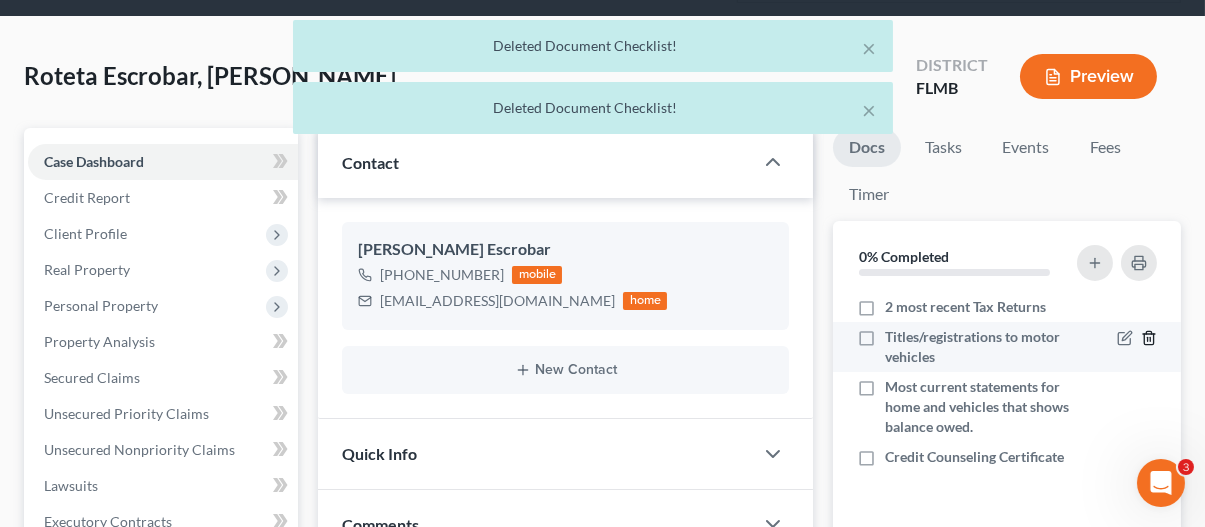 click 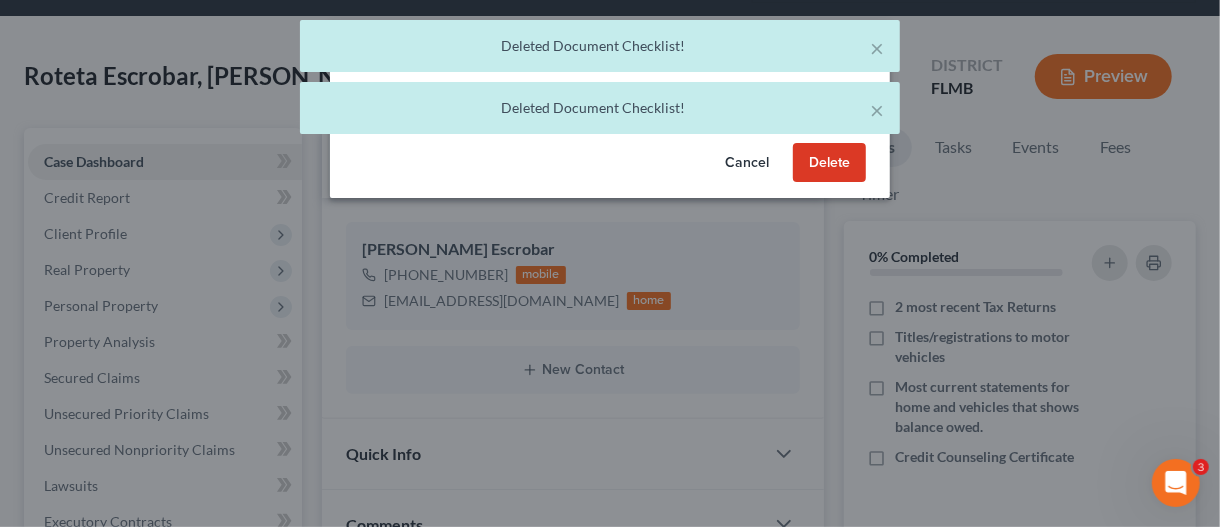 click on "Delete" at bounding box center (829, 163) 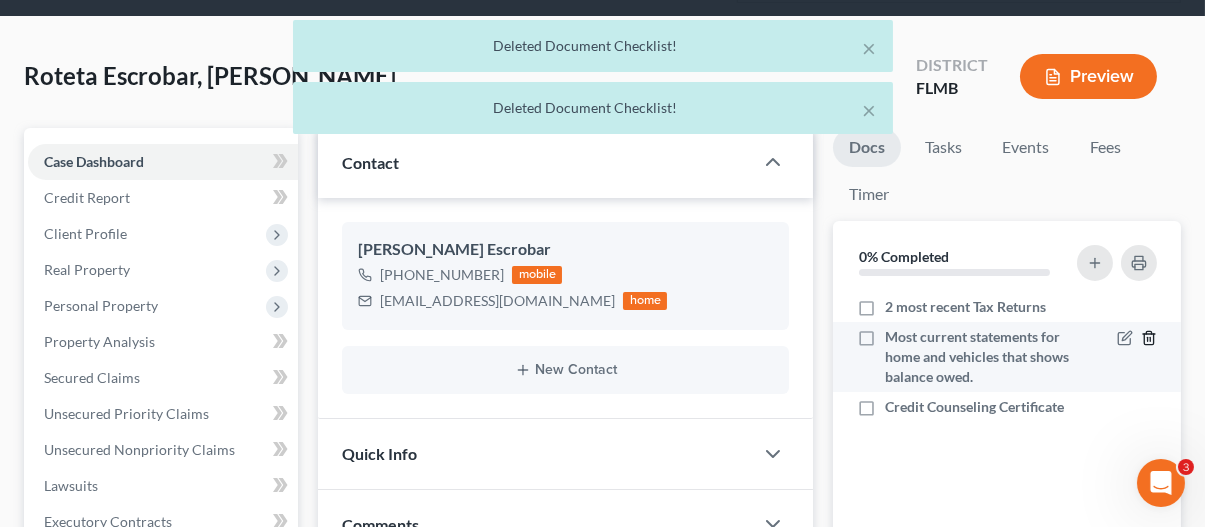 click 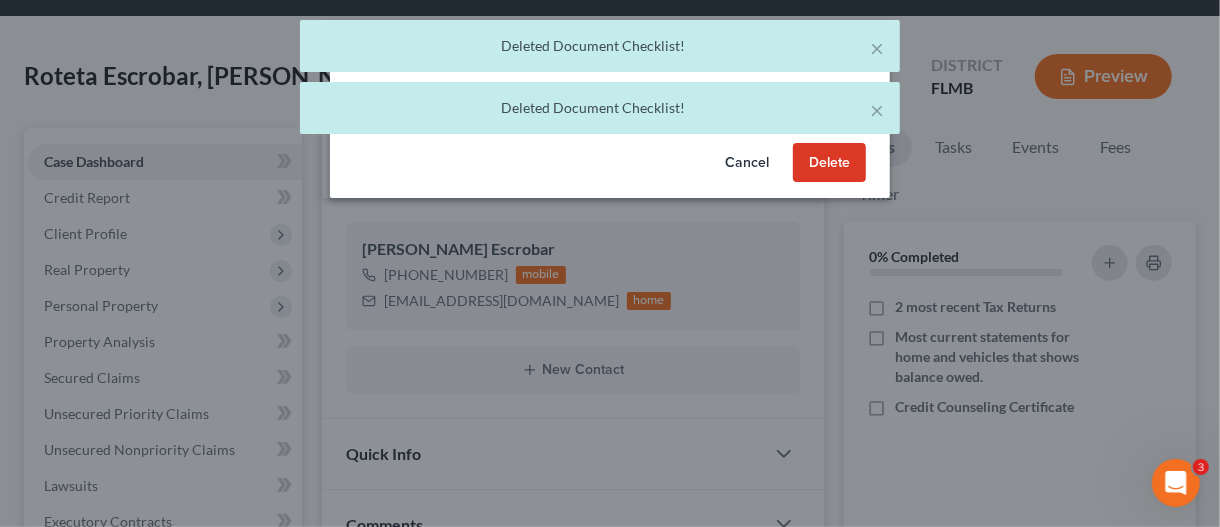 click on "Delete" at bounding box center (829, 163) 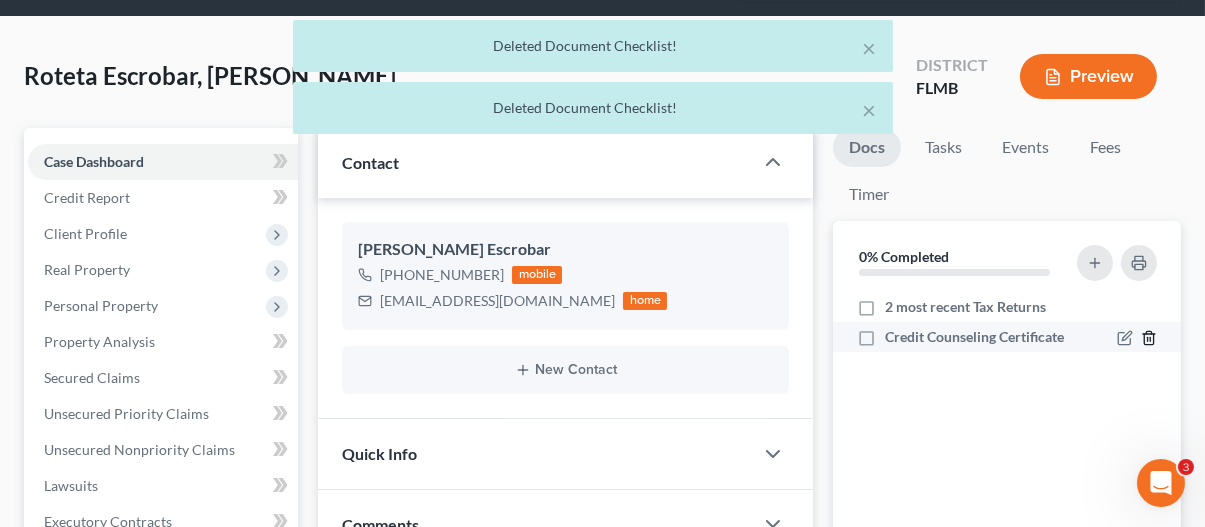click 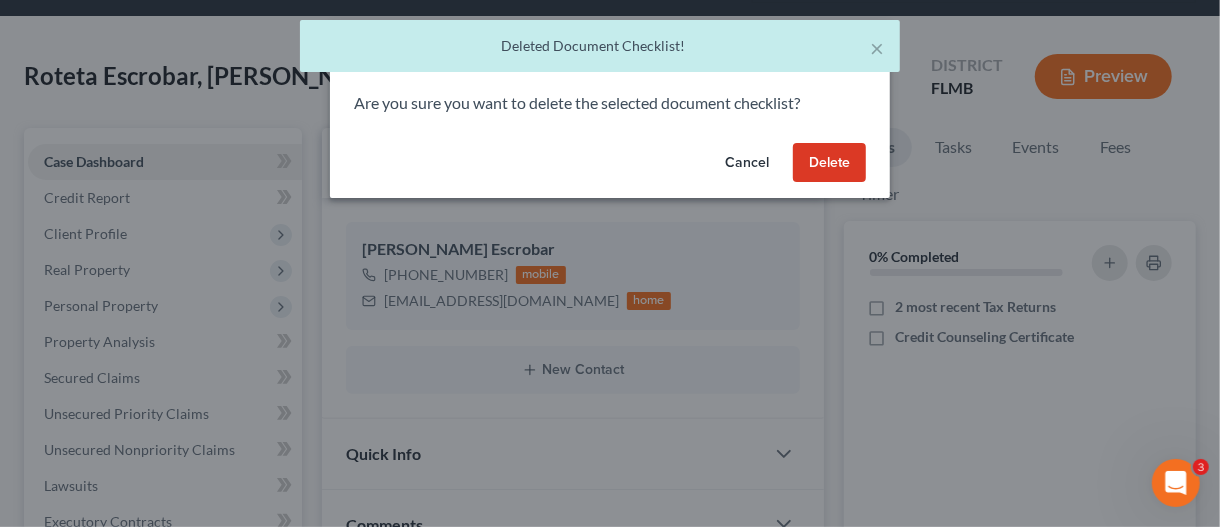 click on "Cancel" at bounding box center [747, 163] 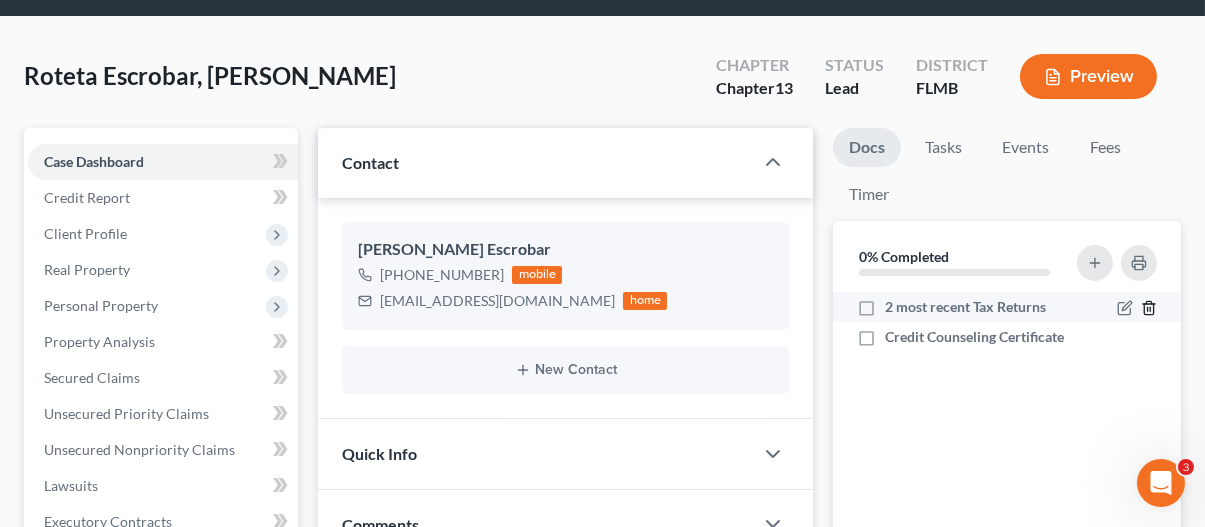 click 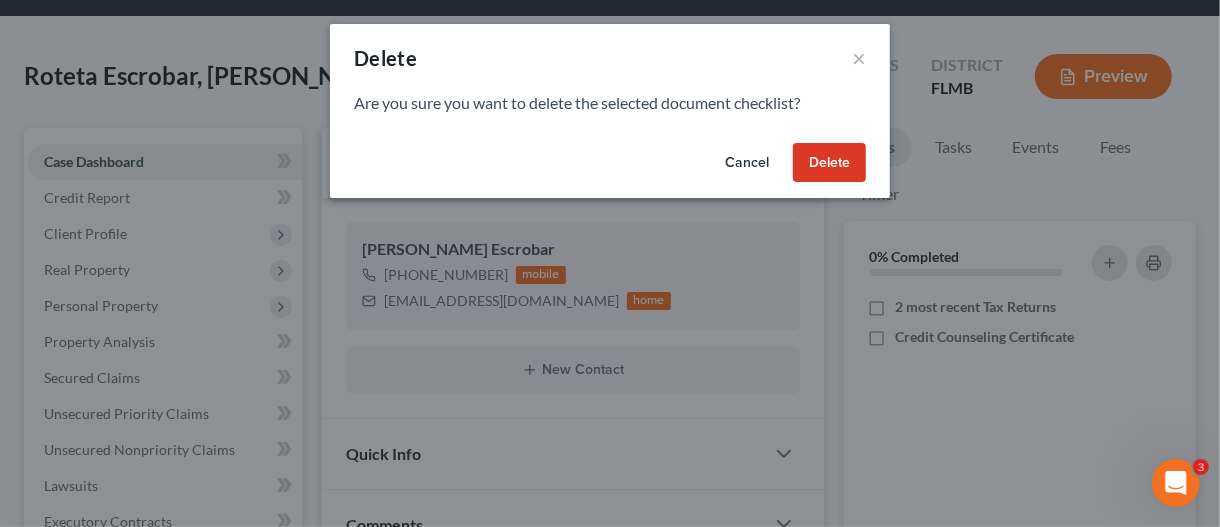 click on "Delete" at bounding box center [829, 163] 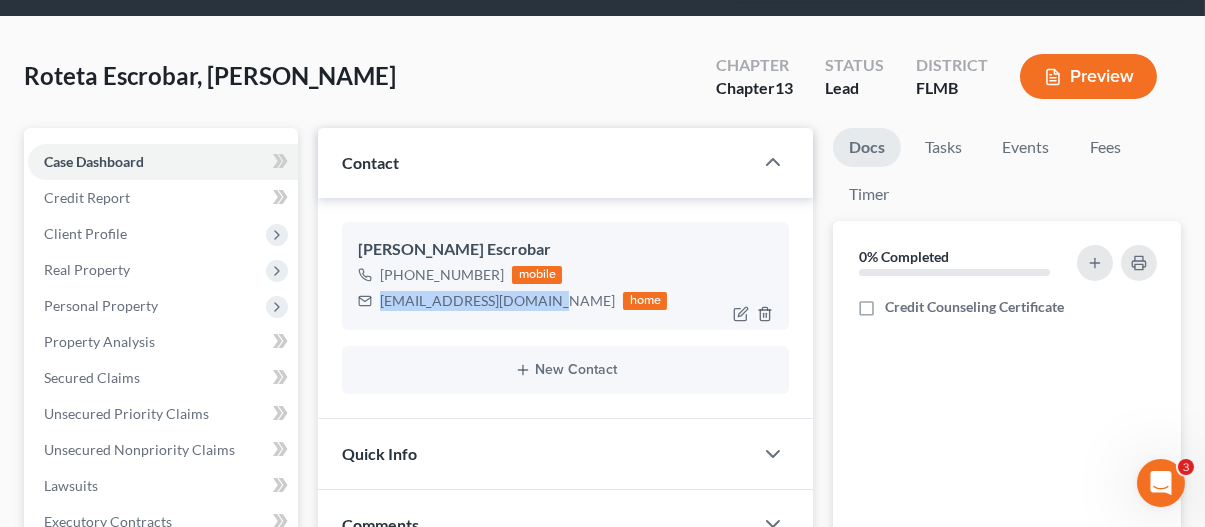 drag, startPoint x: 379, startPoint y: 301, endPoint x: 539, endPoint y: 306, distance: 160.07811 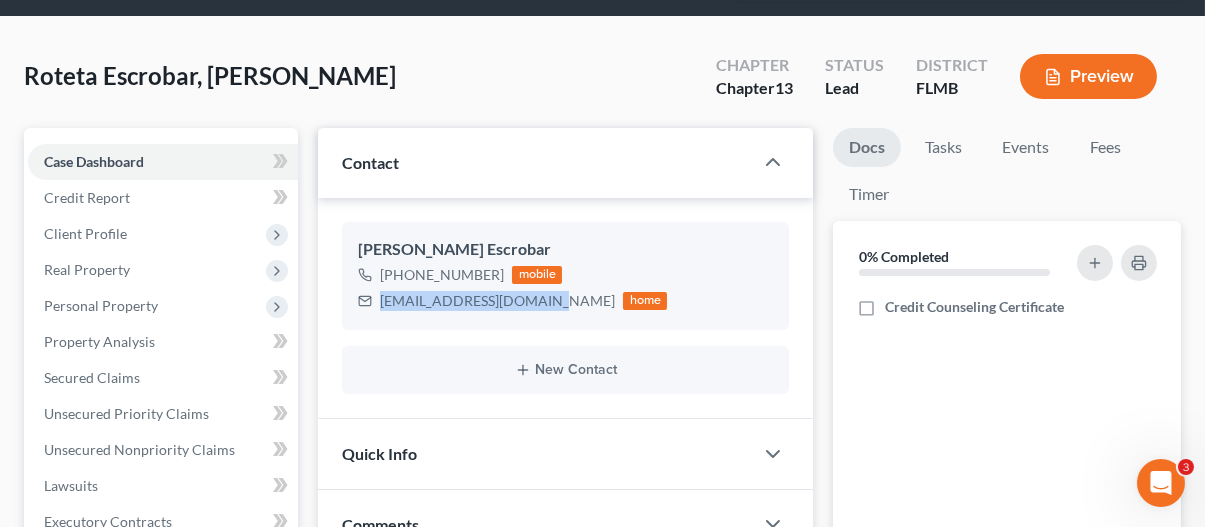 copy on "[EMAIL_ADDRESS][DOMAIN_NAME]" 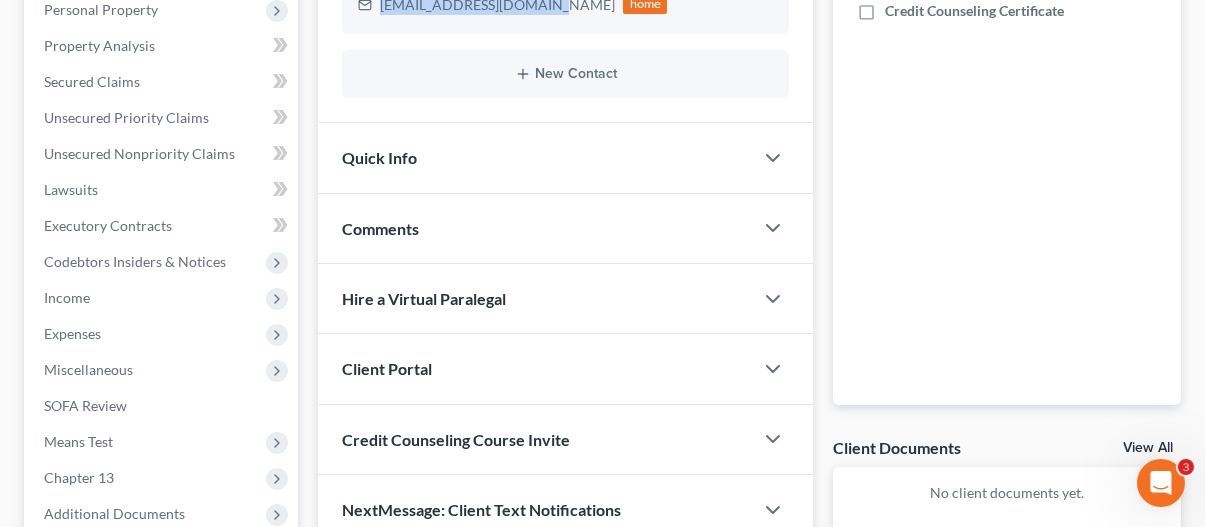 scroll, scrollTop: 400, scrollLeft: 0, axis: vertical 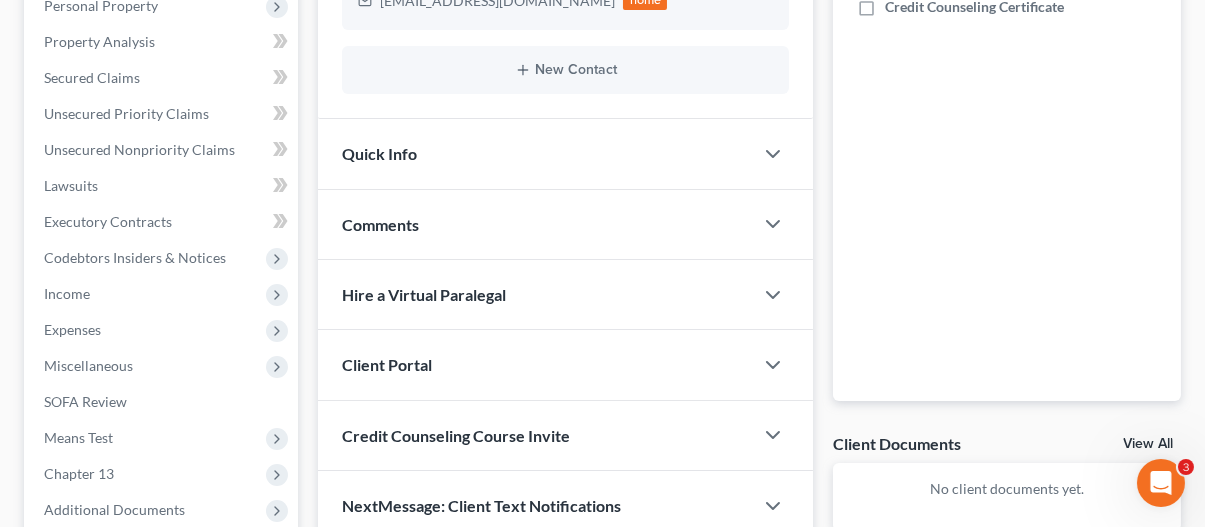 click on "Client Portal" at bounding box center (535, 364) 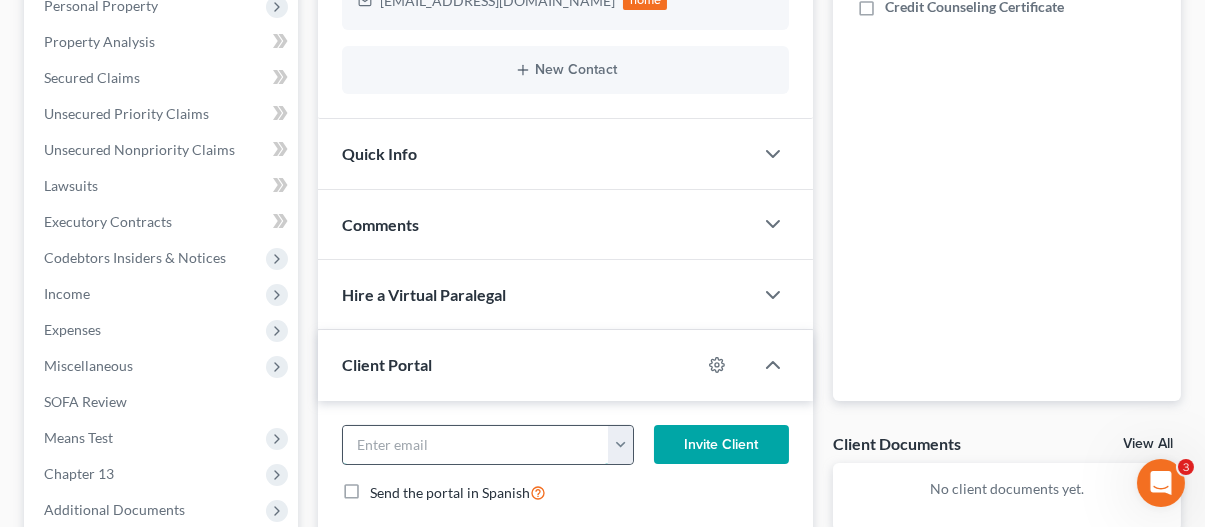 click at bounding box center [476, 445] 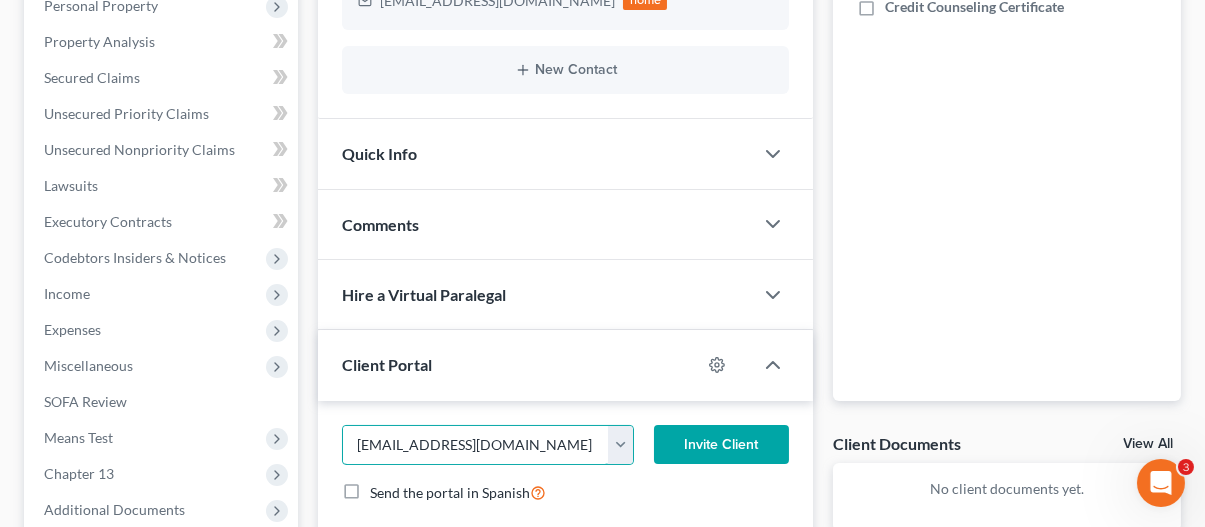 type on "[EMAIL_ADDRESS][DOMAIN_NAME]" 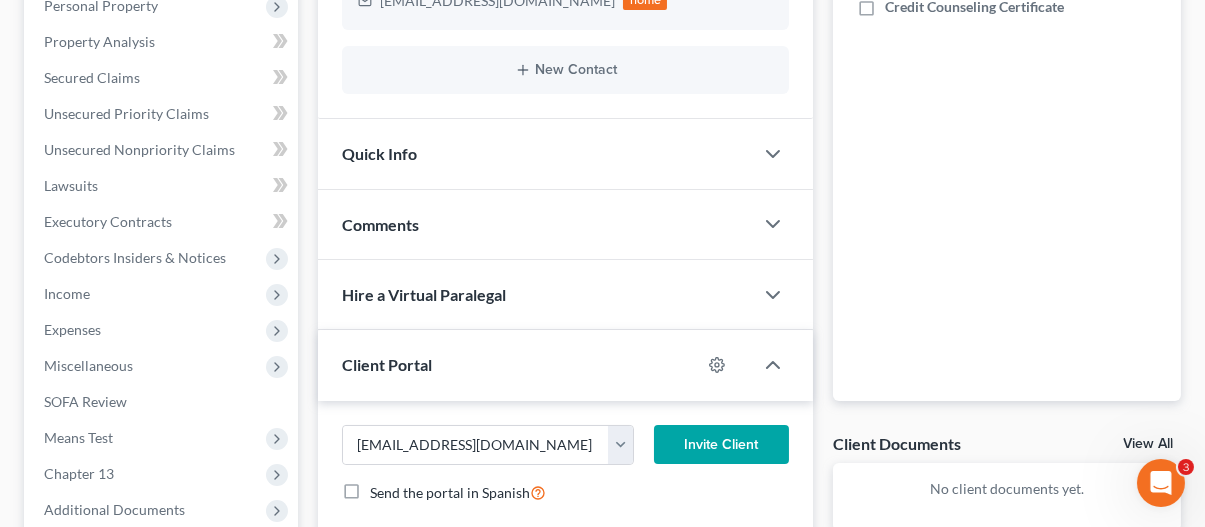click on "Invite Client" at bounding box center [722, 445] 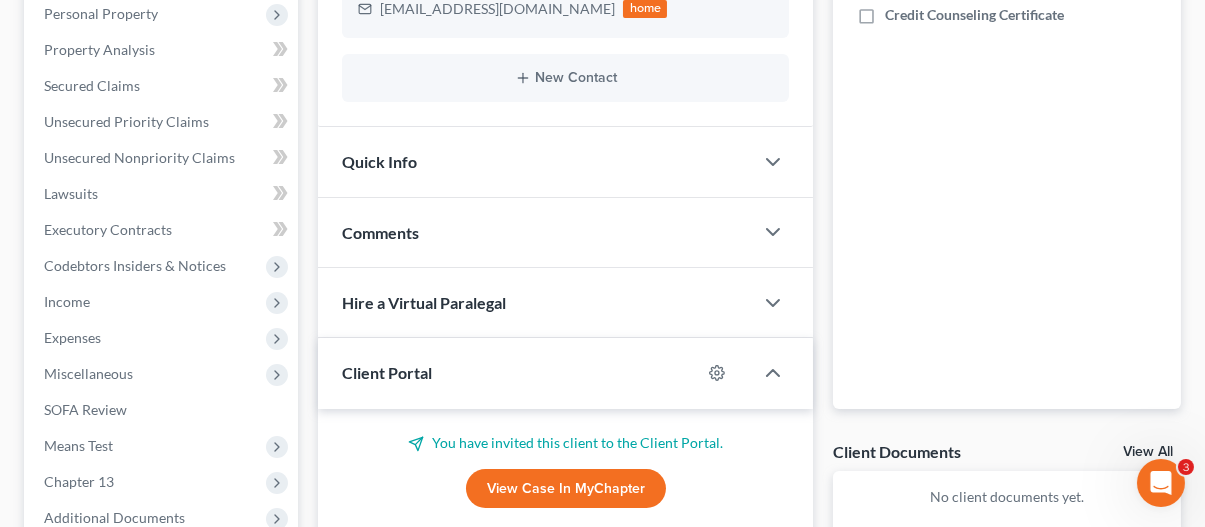 scroll, scrollTop: 0, scrollLeft: 0, axis: both 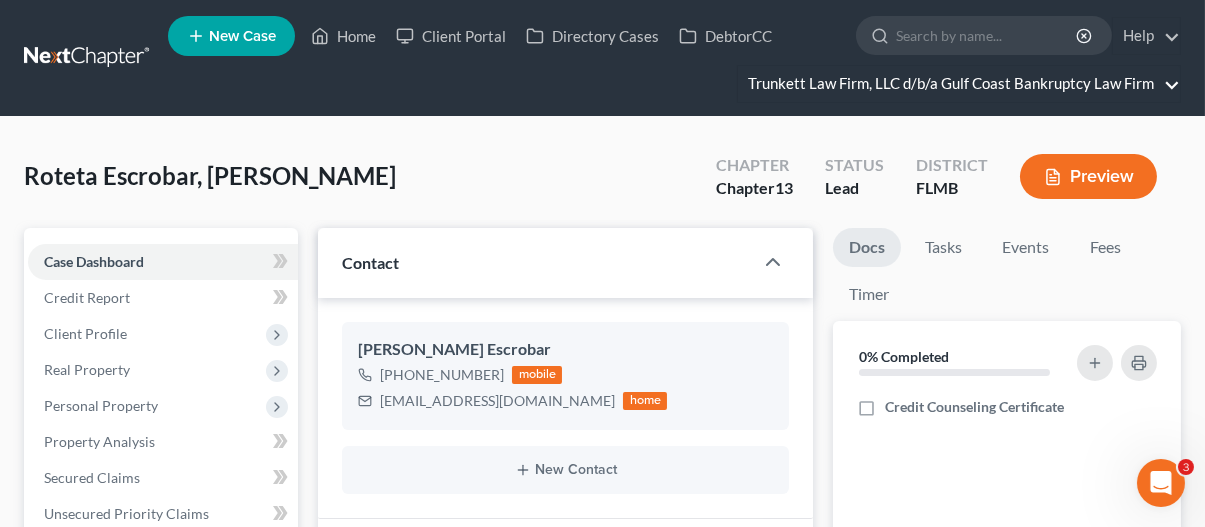 click on "Trunkett Law Firm, LLC d/b/a Gulf Coast Bankruptcy Law Firm" at bounding box center (959, 84) 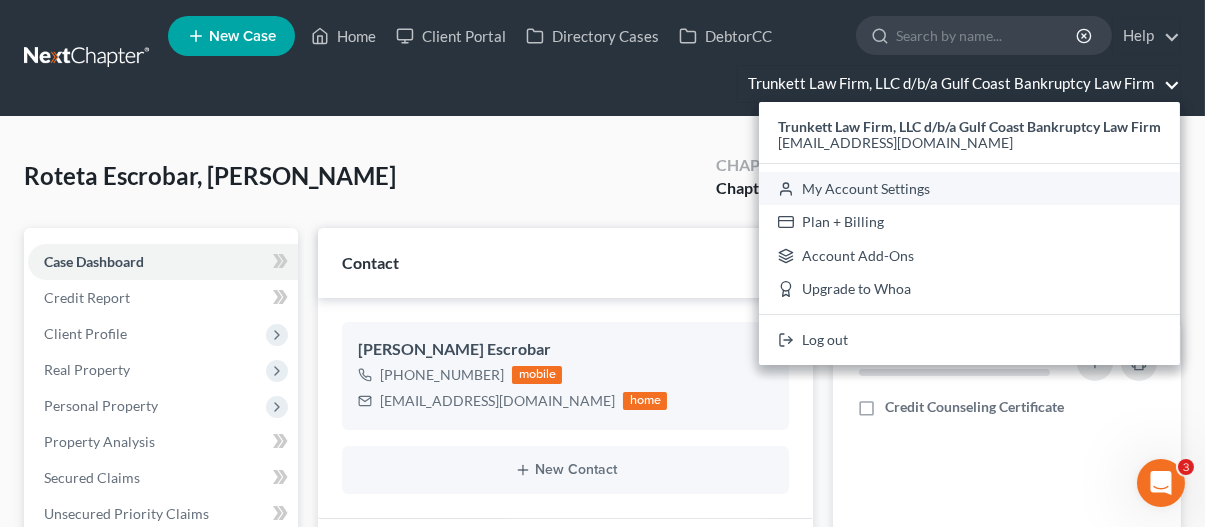 click on "My Account Settings" at bounding box center [969, 189] 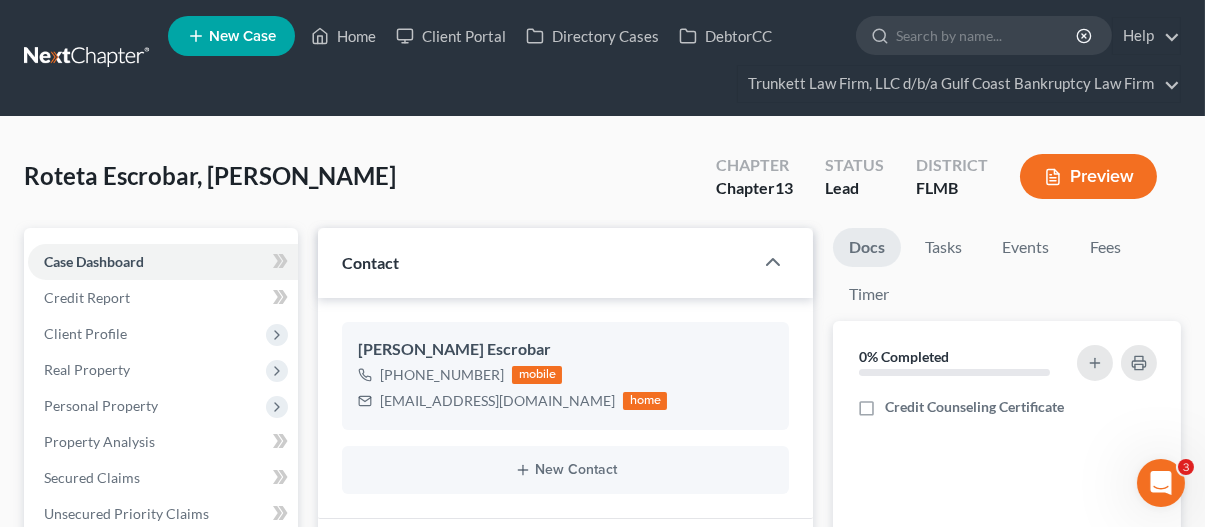 select on "15" 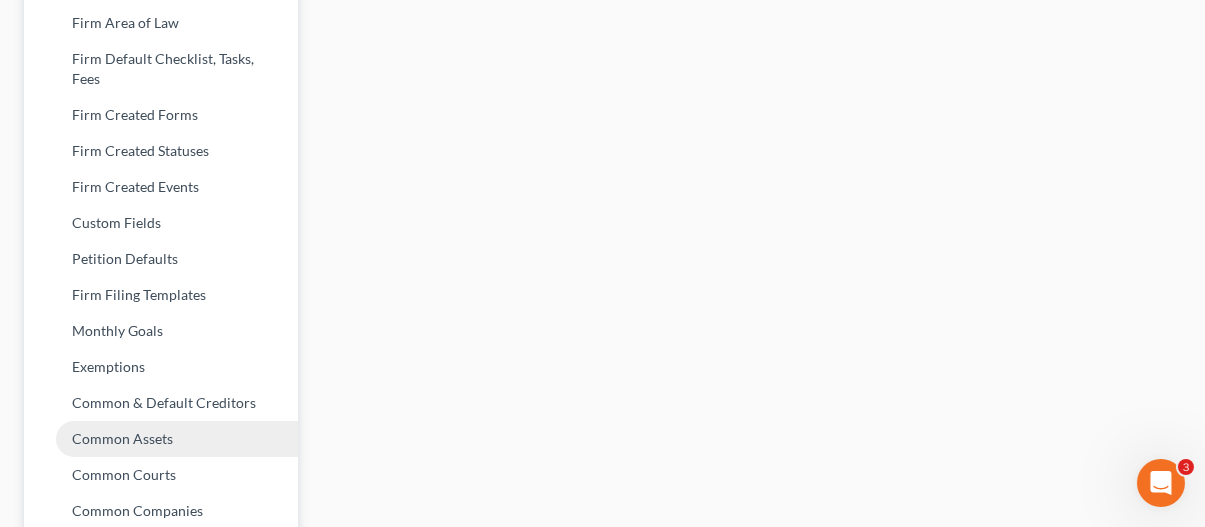 scroll, scrollTop: 900, scrollLeft: 0, axis: vertical 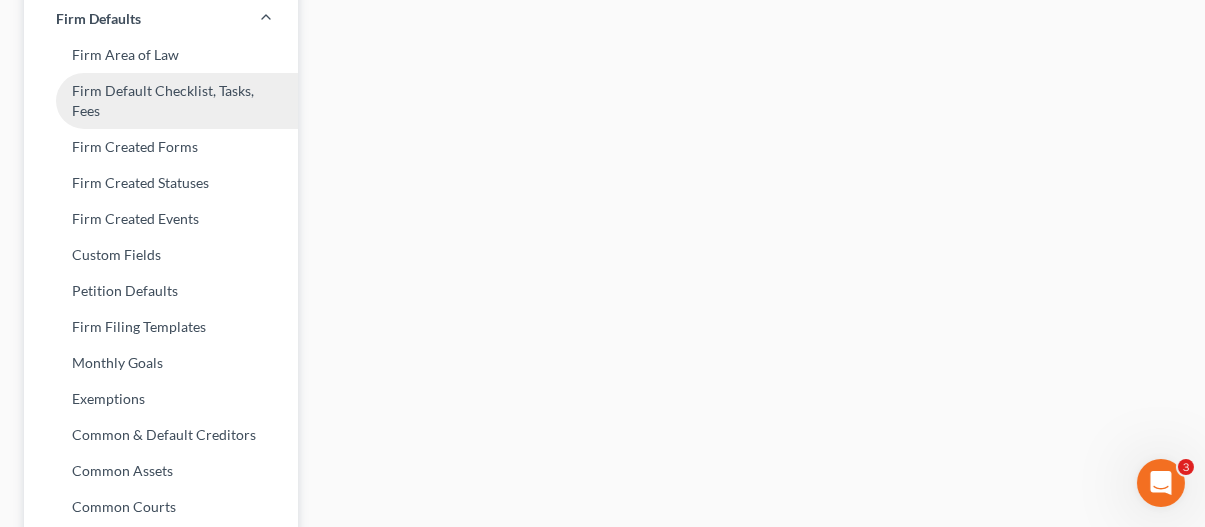 click on "Firm Default Checklist, Tasks, Fees" at bounding box center [161, 101] 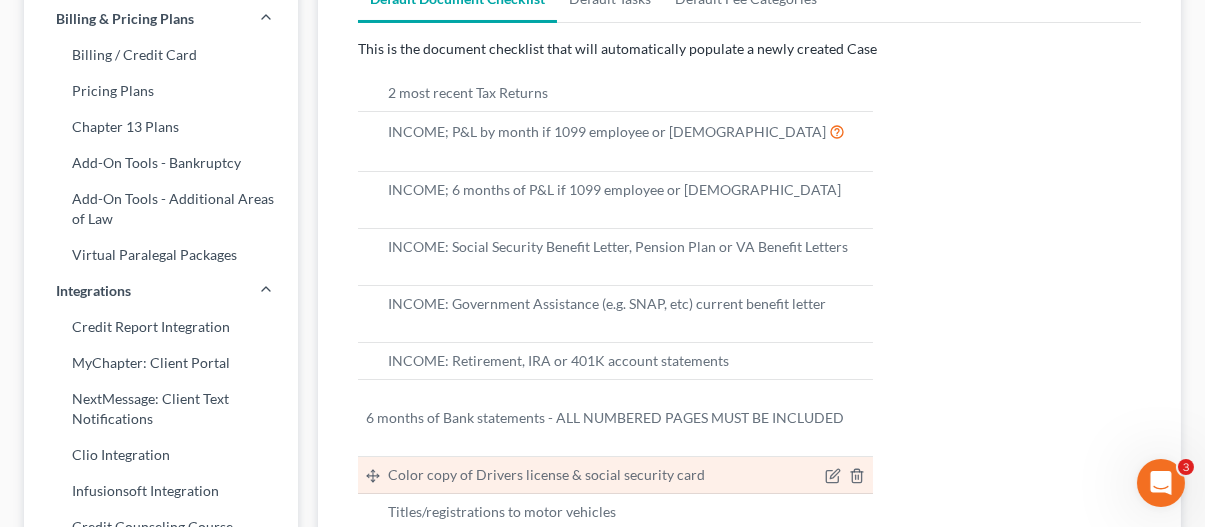 scroll, scrollTop: 400, scrollLeft: 0, axis: vertical 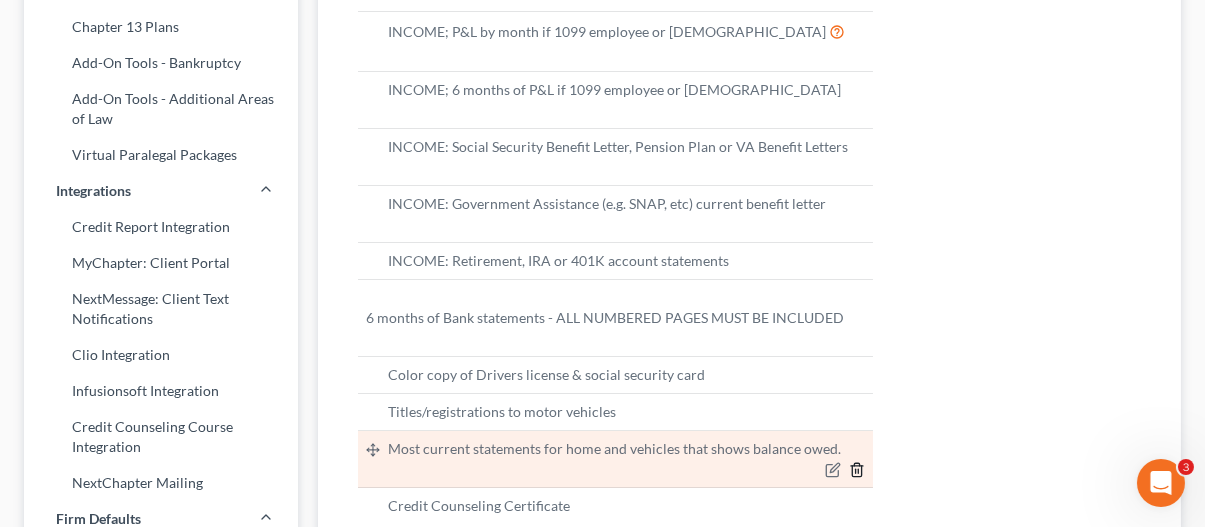 click 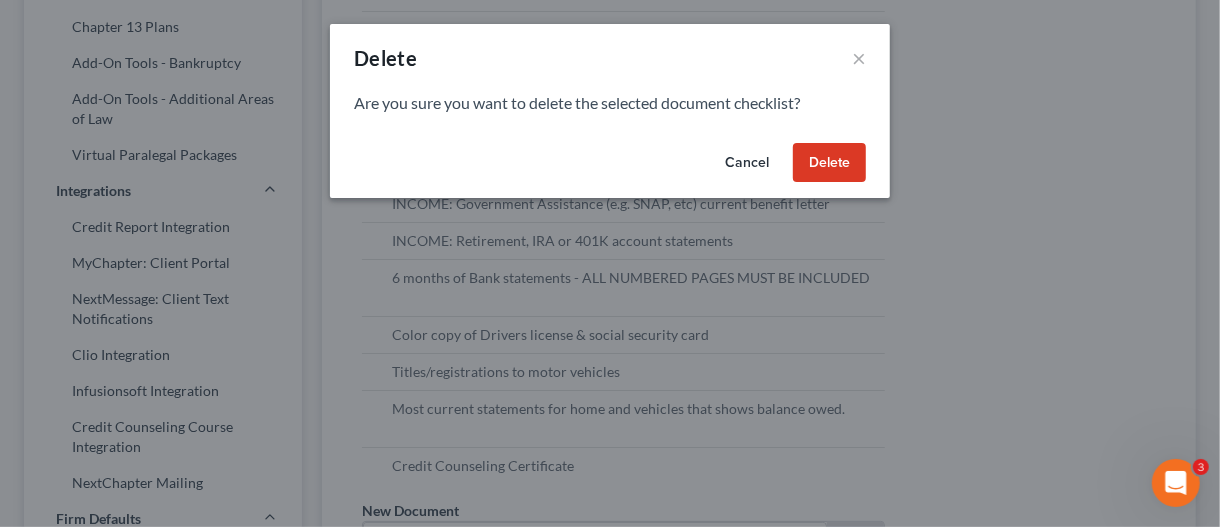 click on "Delete" at bounding box center (829, 163) 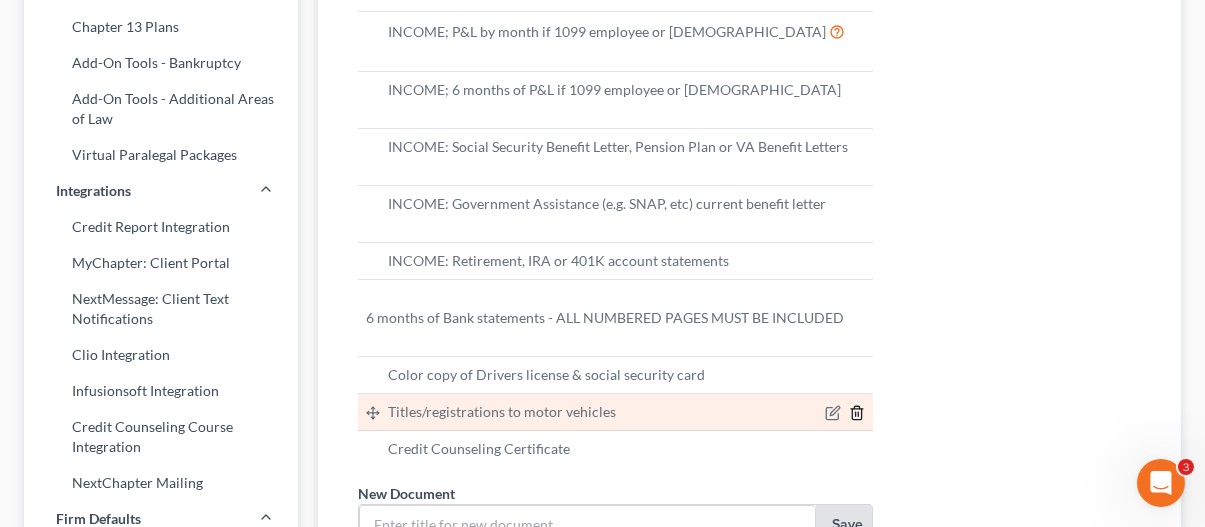 click 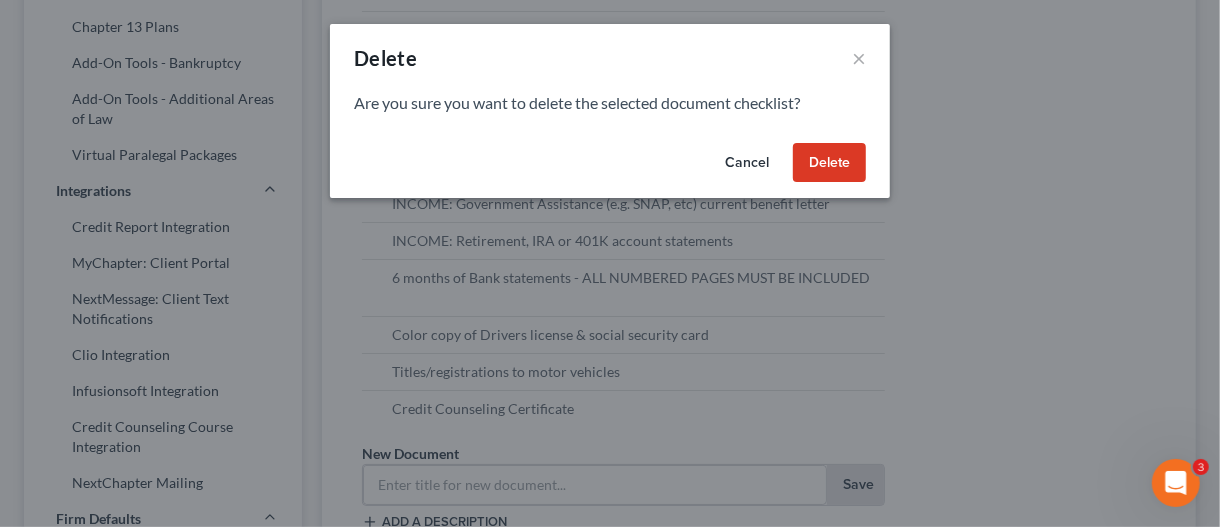 click on "Delete" at bounding box center [829, 163] 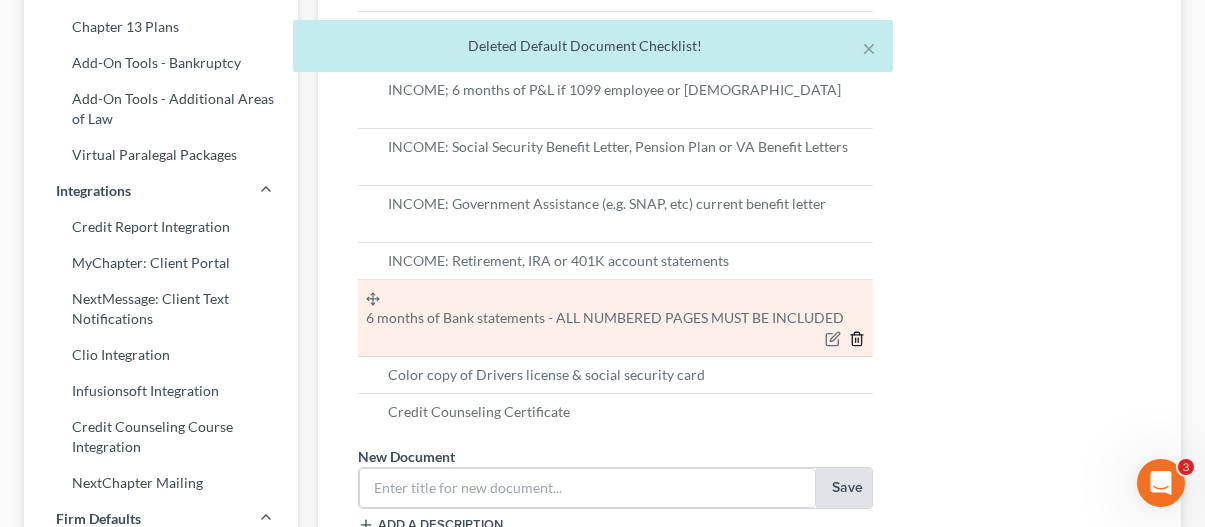 click 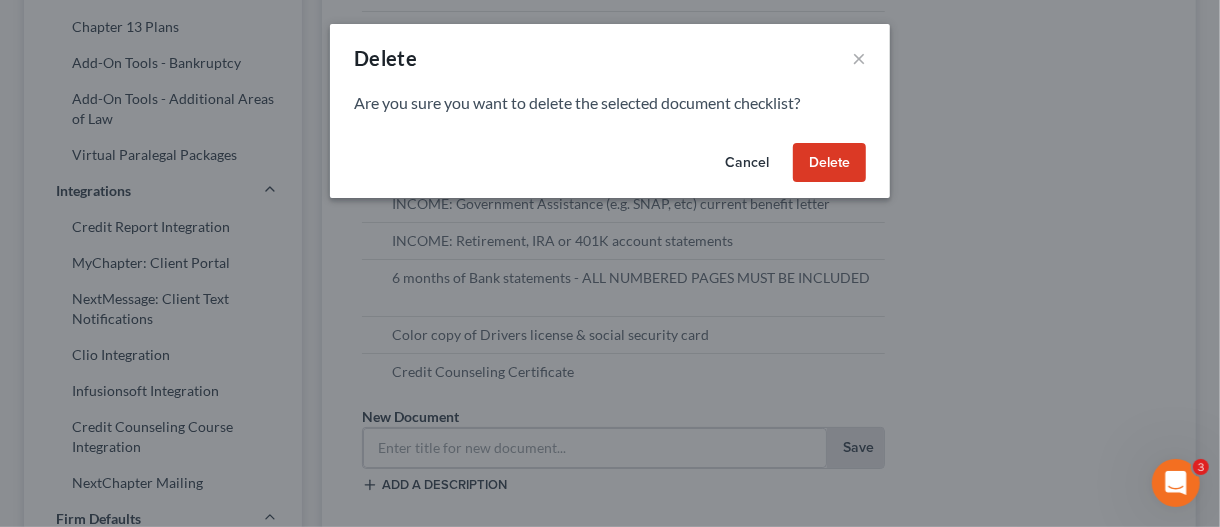 click on "Delete" at bounding box center (829, 163) 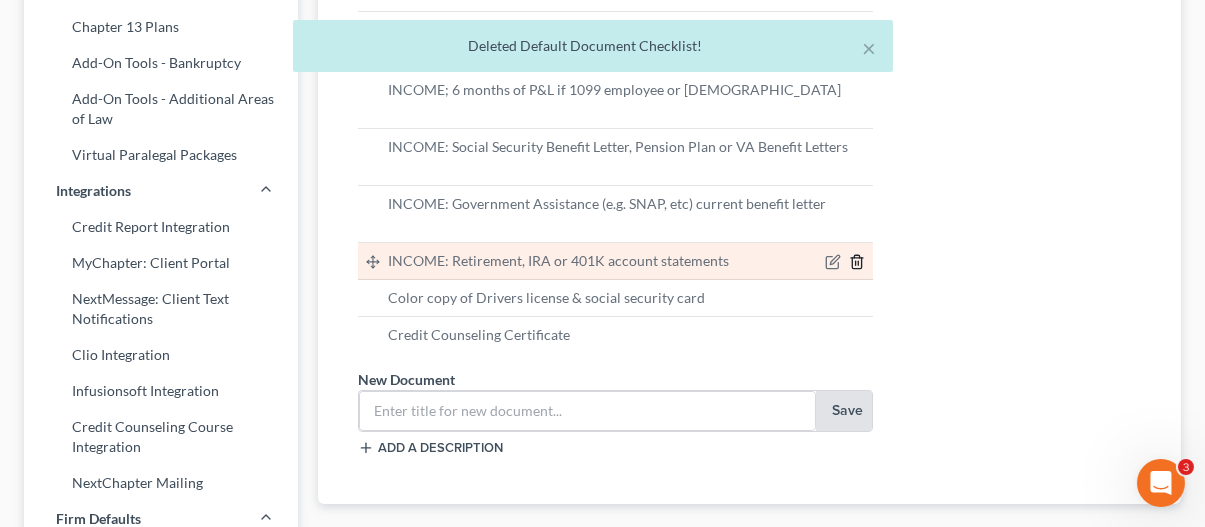 click 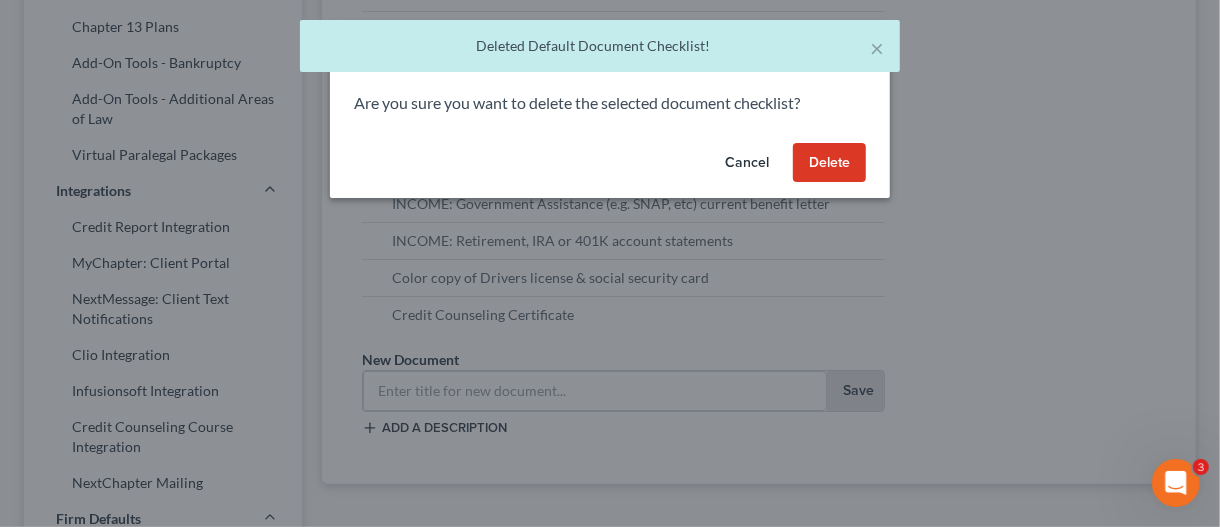 drag, startPoint x: 831, startPoint y: 155, endPoint x: 840, endPoint y: 165, distance: 13.453624 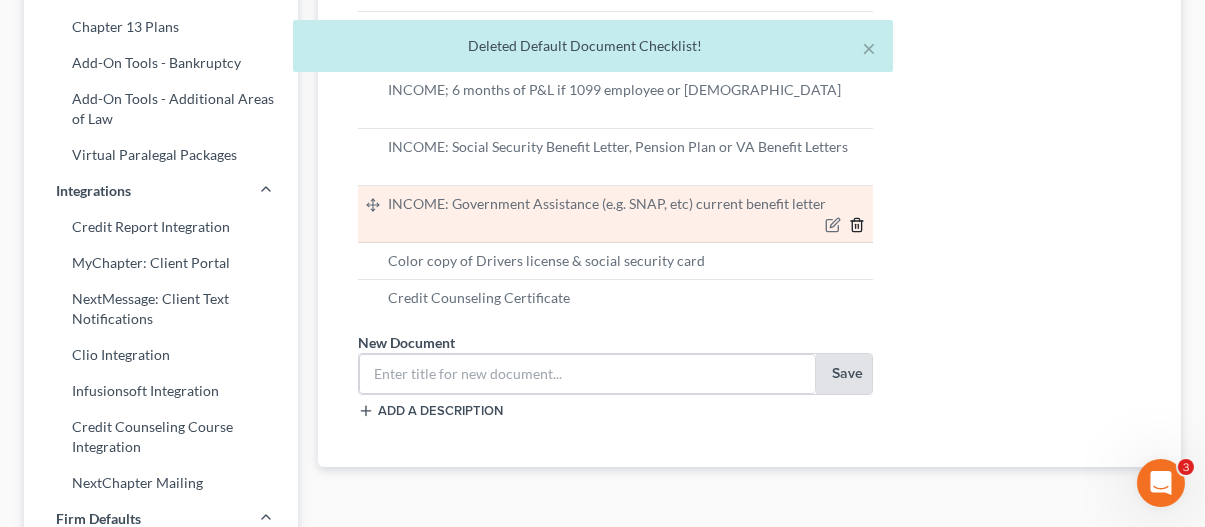 click 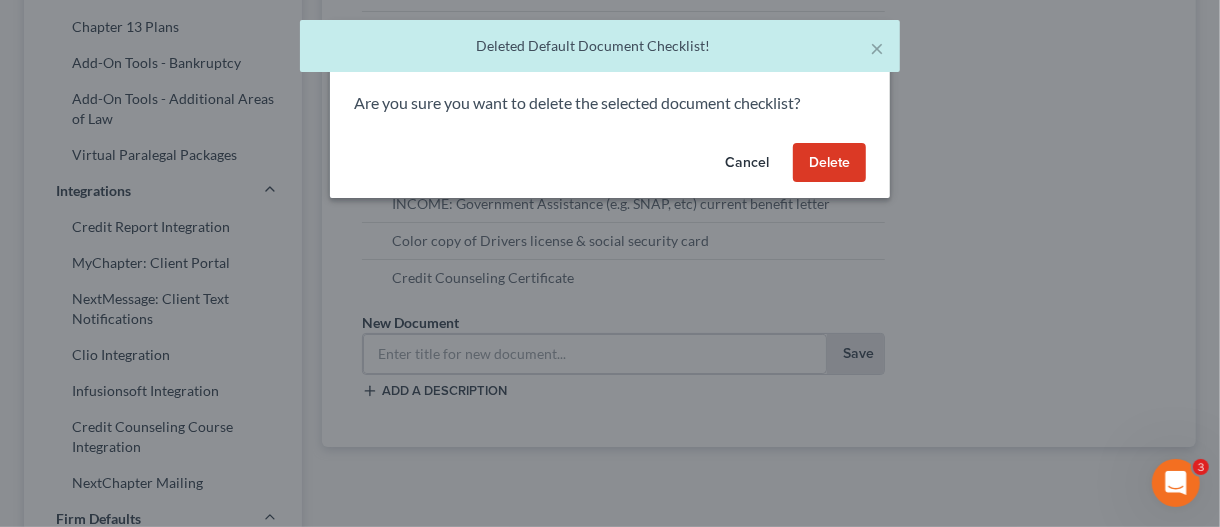 click on "Delete" at bounding box center [829, 163] 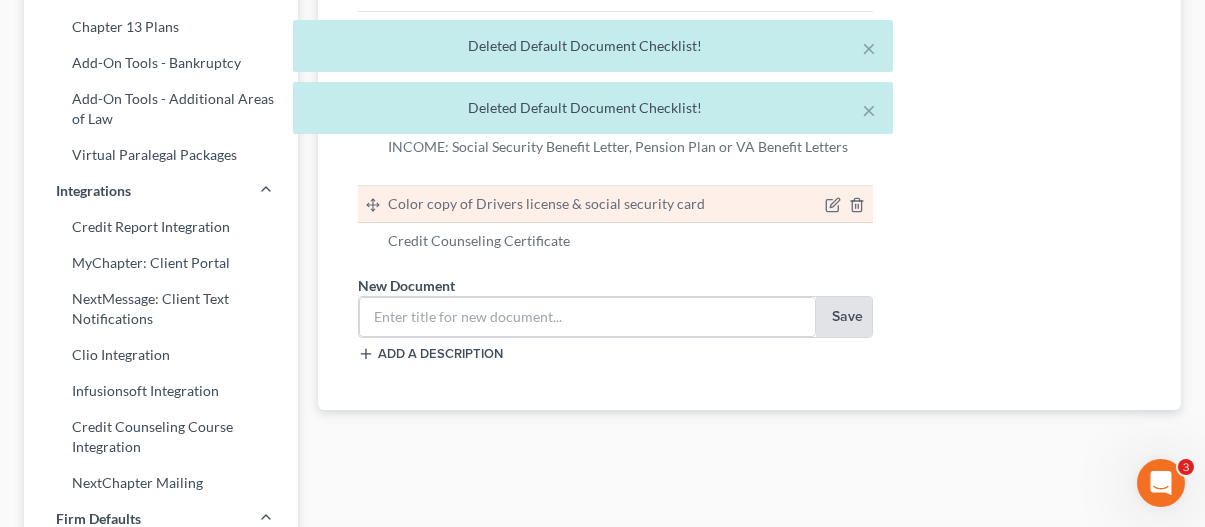 scroll, scrollTop: 300, scrollLeft: 0, axis: vertical 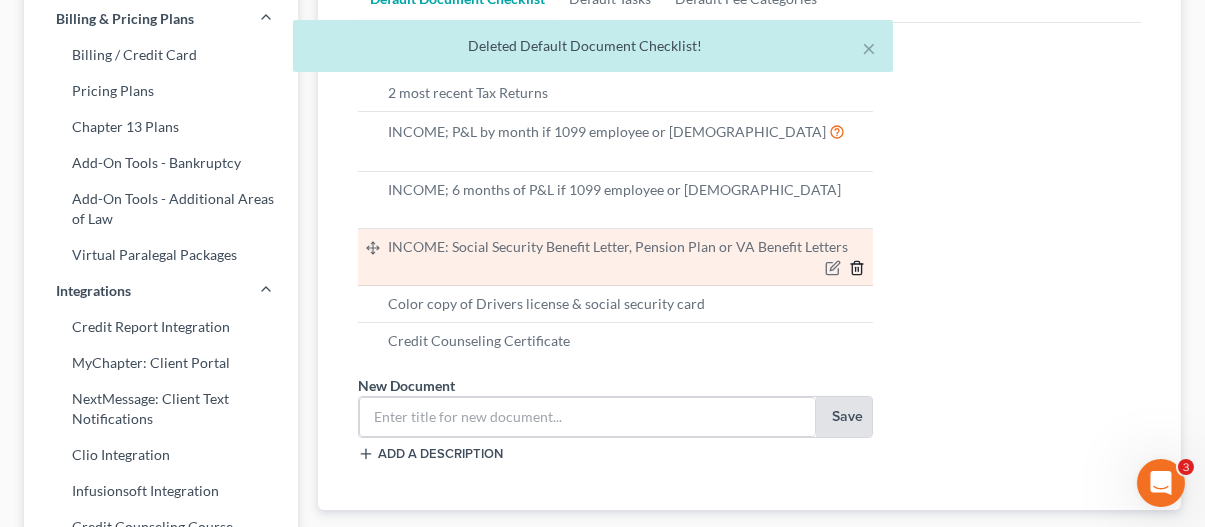 click 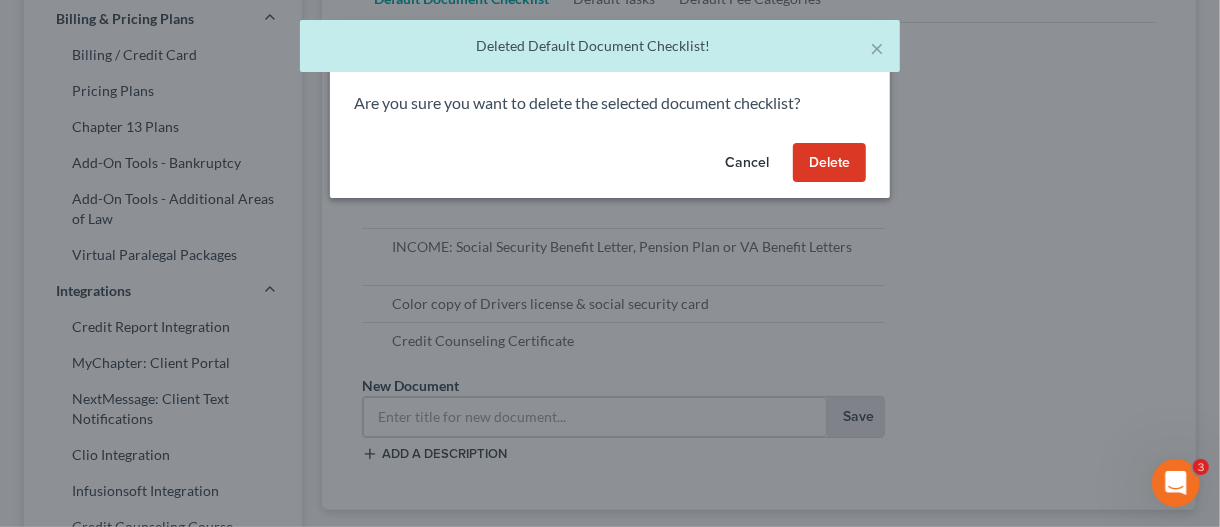 click on "Delete" at bounding box center (829, 163) 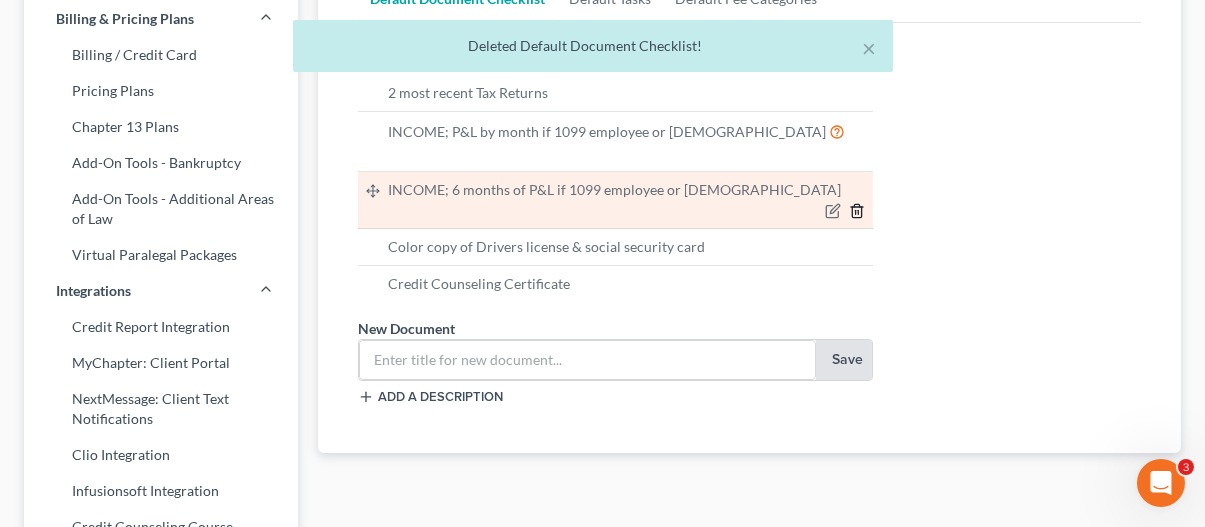 click 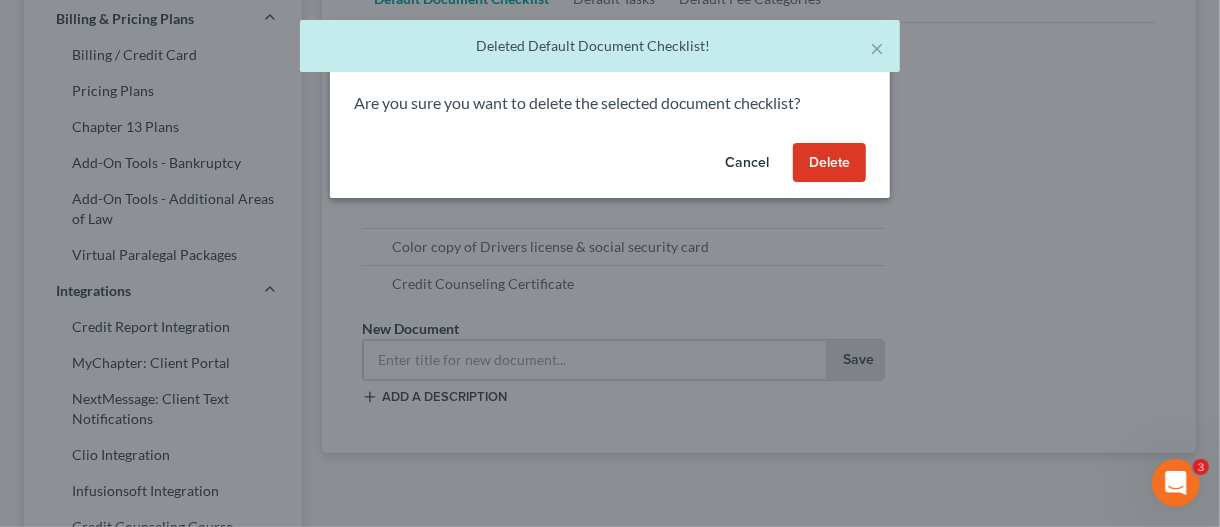 click on "Delete" at bounding box center (829, 163) 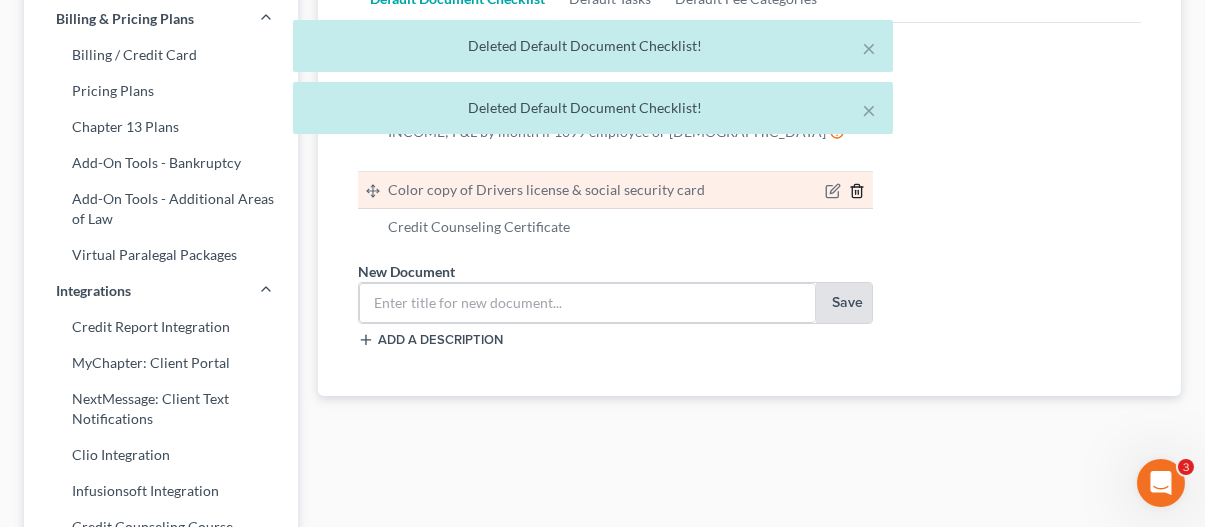 scroll, scrollTop: 200, scrollLeft: 0, axis: vertical 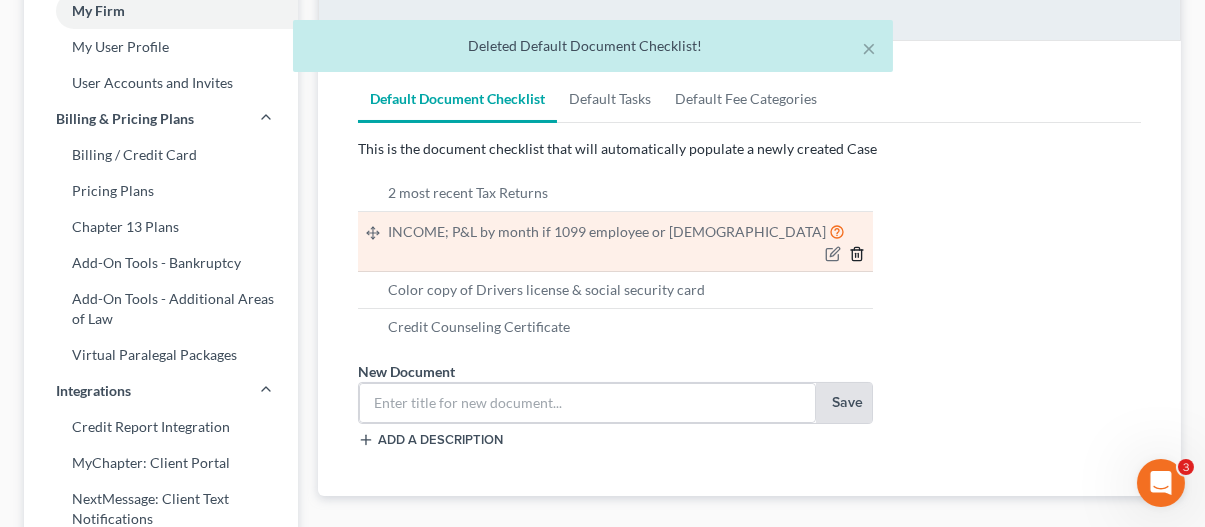 click 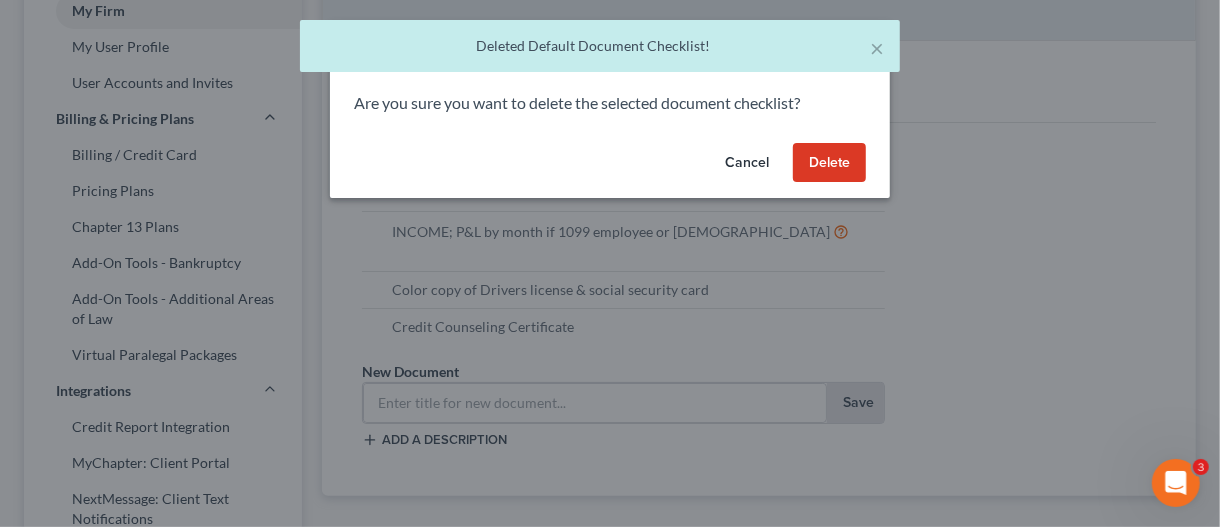 click on "Delete" at bounding box center (829, 163) 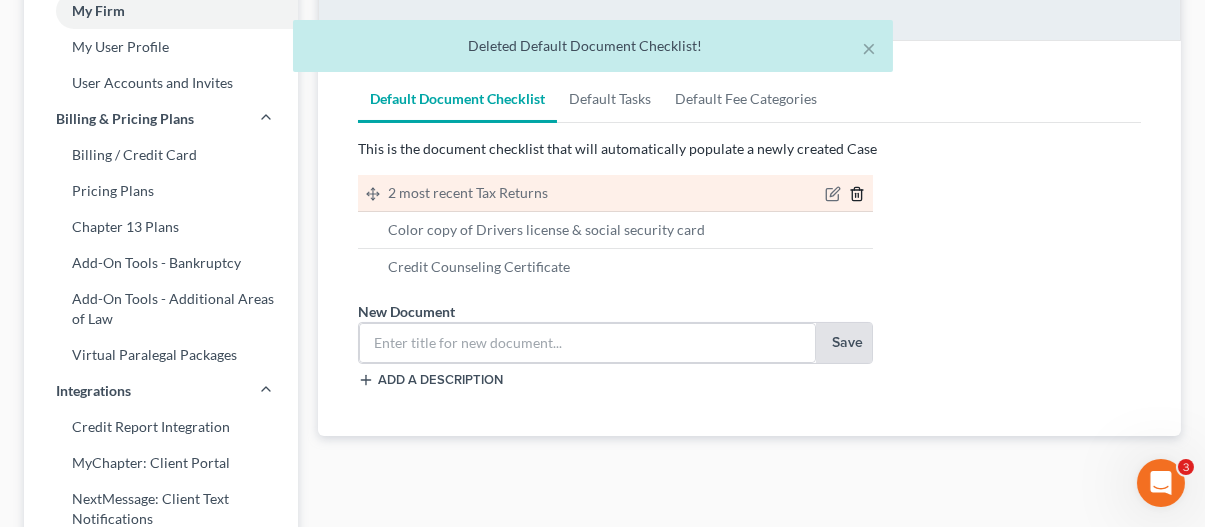 click 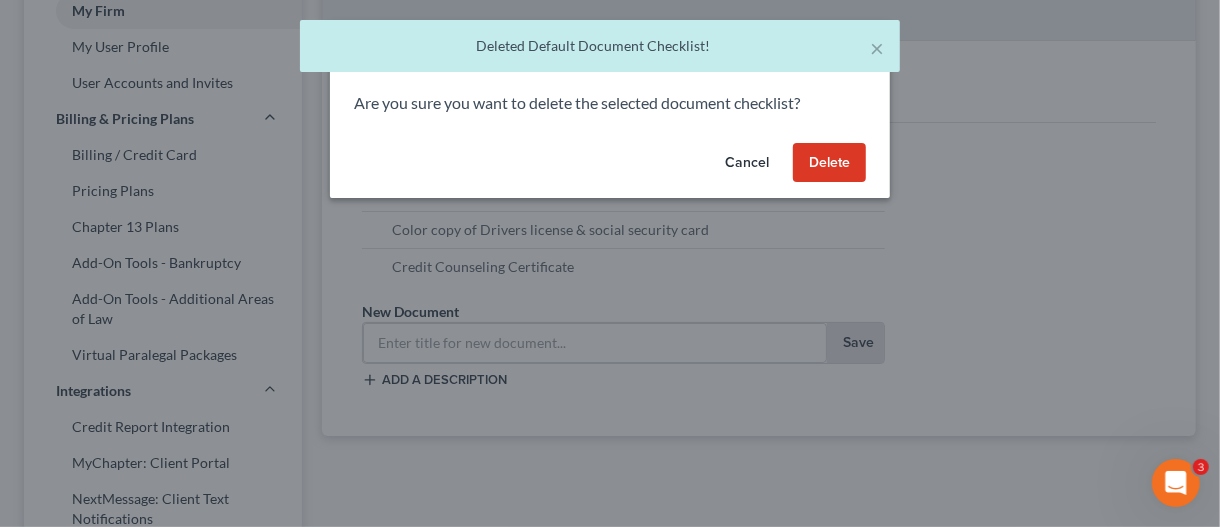 click on "Delete" at bounding box center [829, 163] 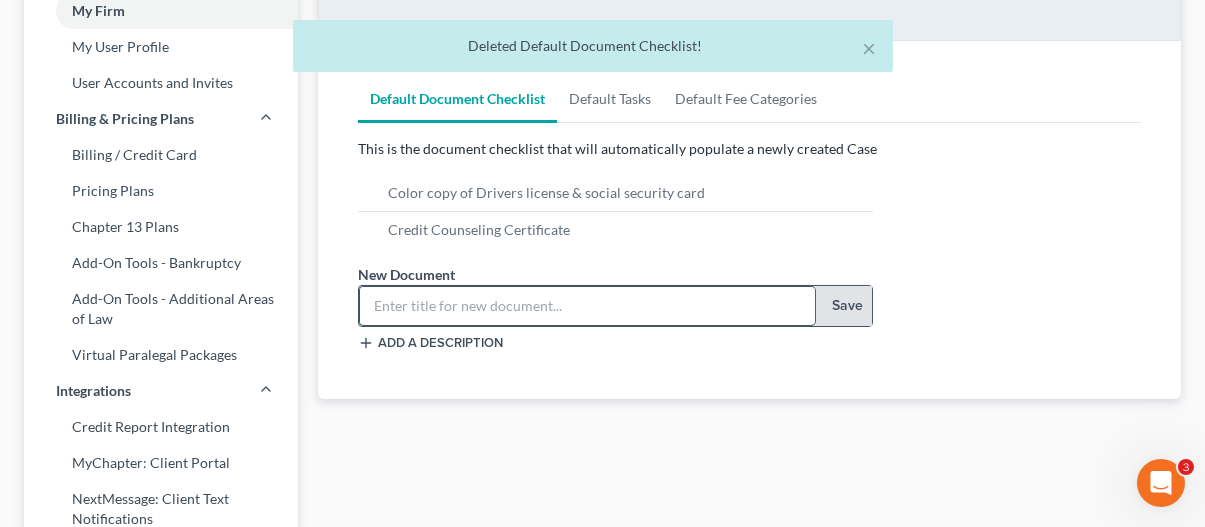 click at bounding box center [587, 306] 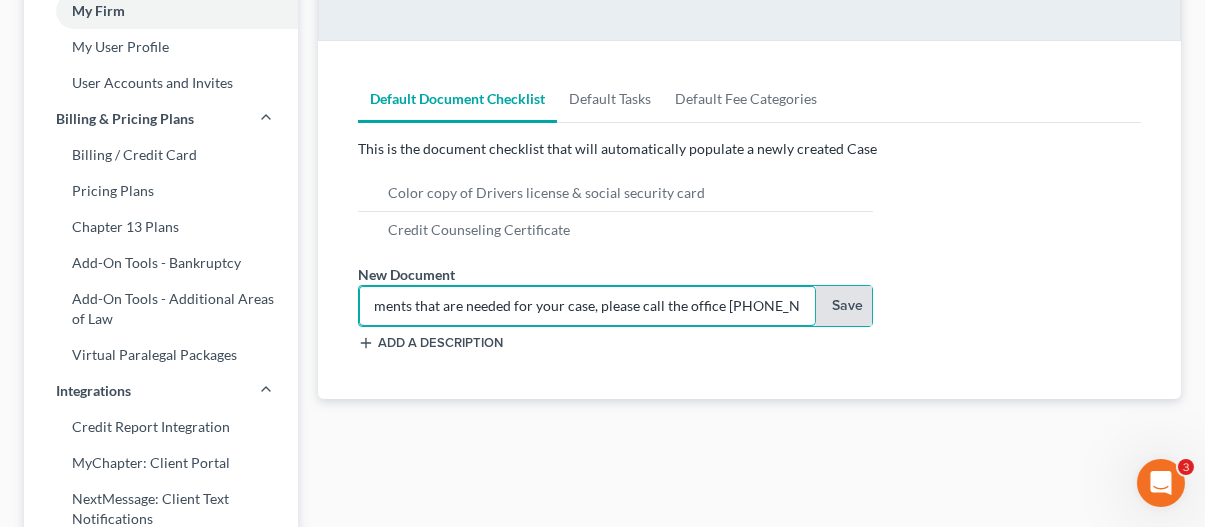 scroll, scrollTop: 0, scrollLeft: 319, axis: horizontal 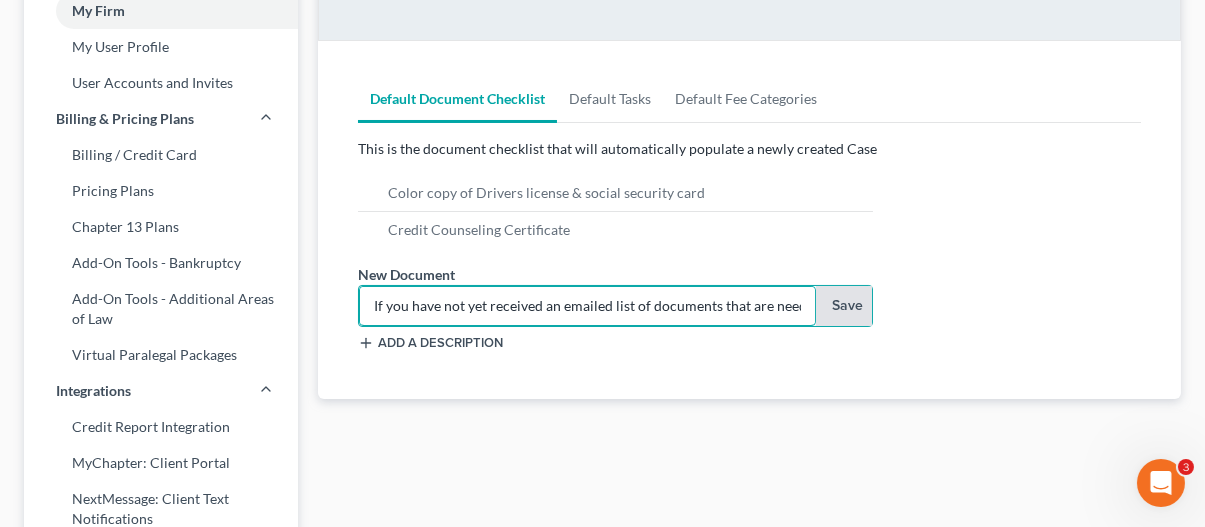 drag, startPoint x: 689, startPoint y: 308, endPoint x: 357, endPoint y: 304, distance: 332.0241 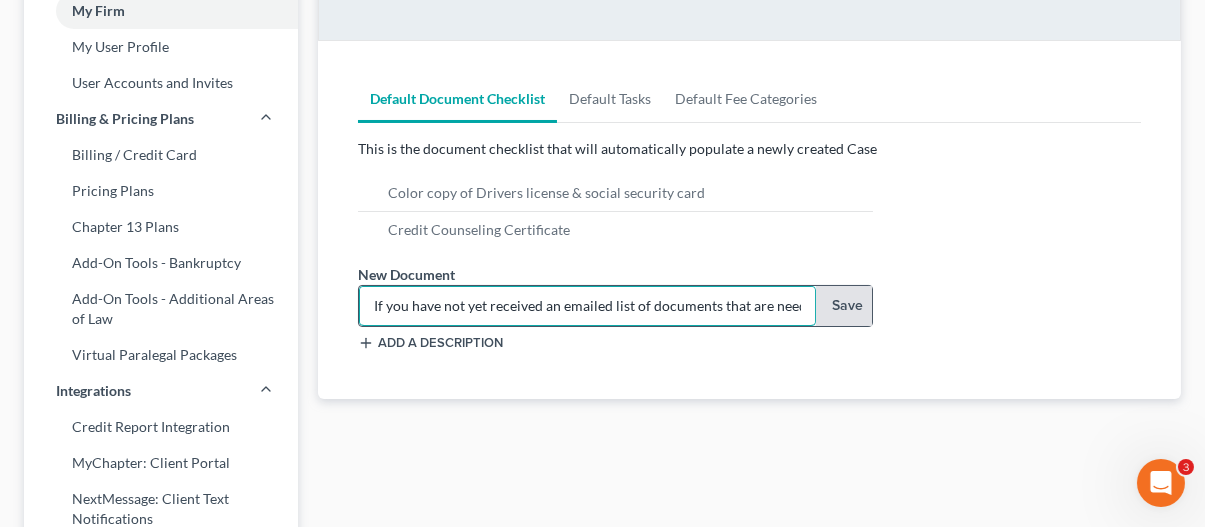 type on "If you have not yet received an emailed list of documents that are needed for your case, please call the office [PHONE_NUMBER]" 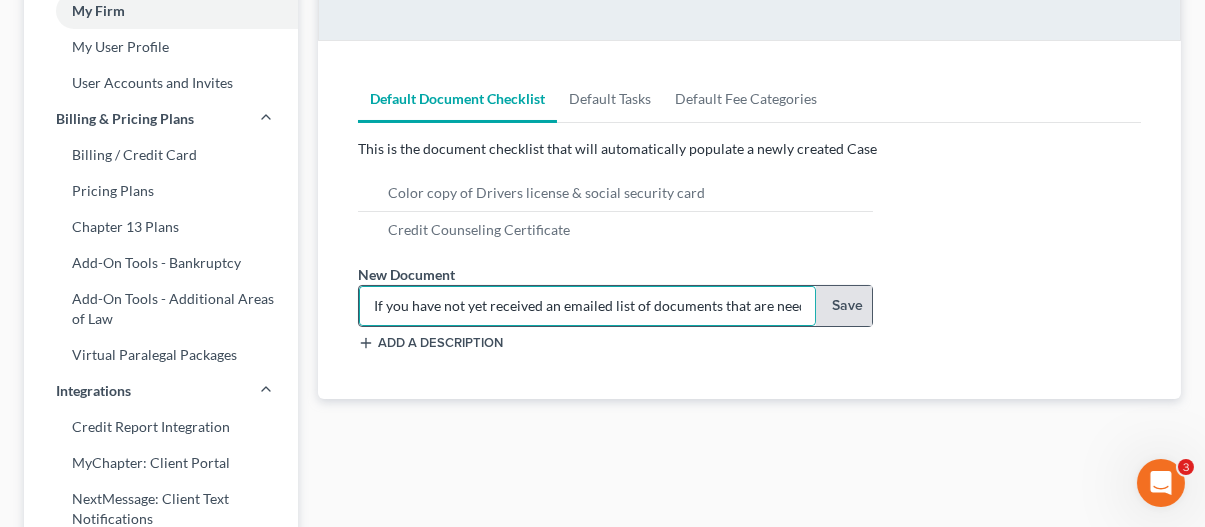 click on "Save" at bounding box center [844, 306] 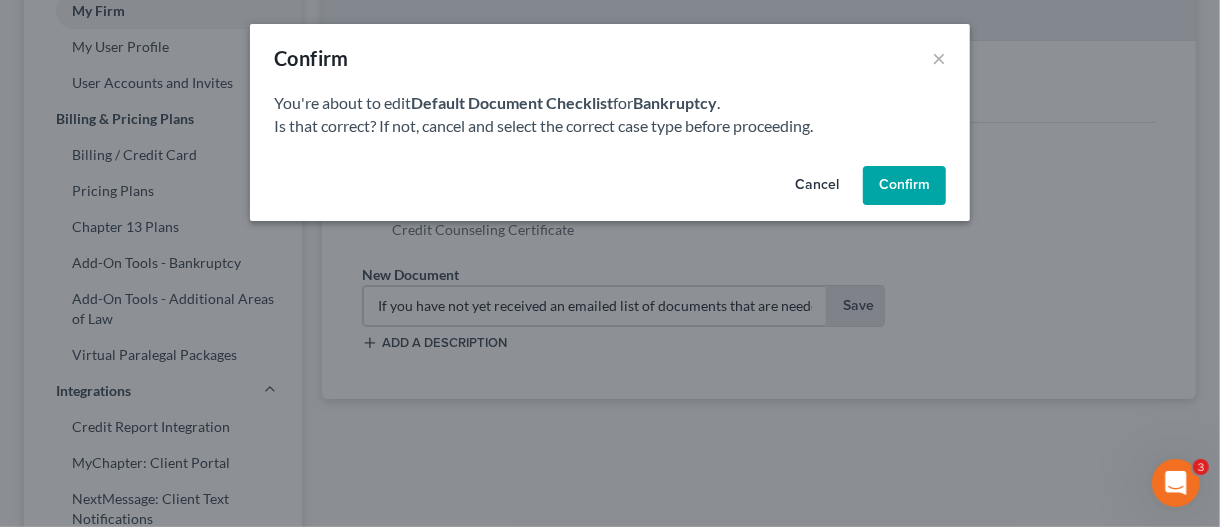 click on "Confirm" at bounding box center [904, 186] 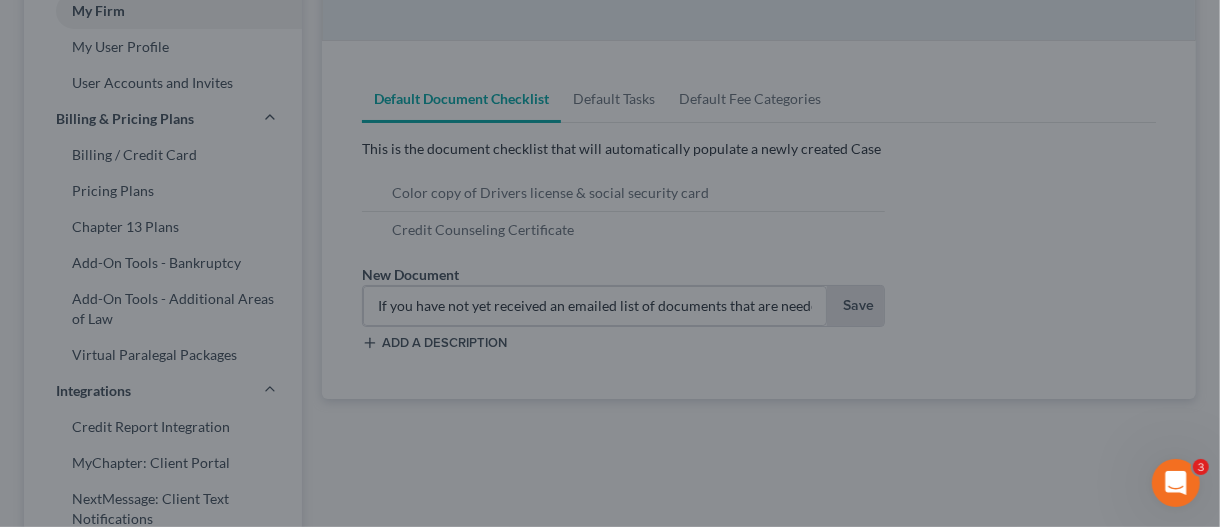 type 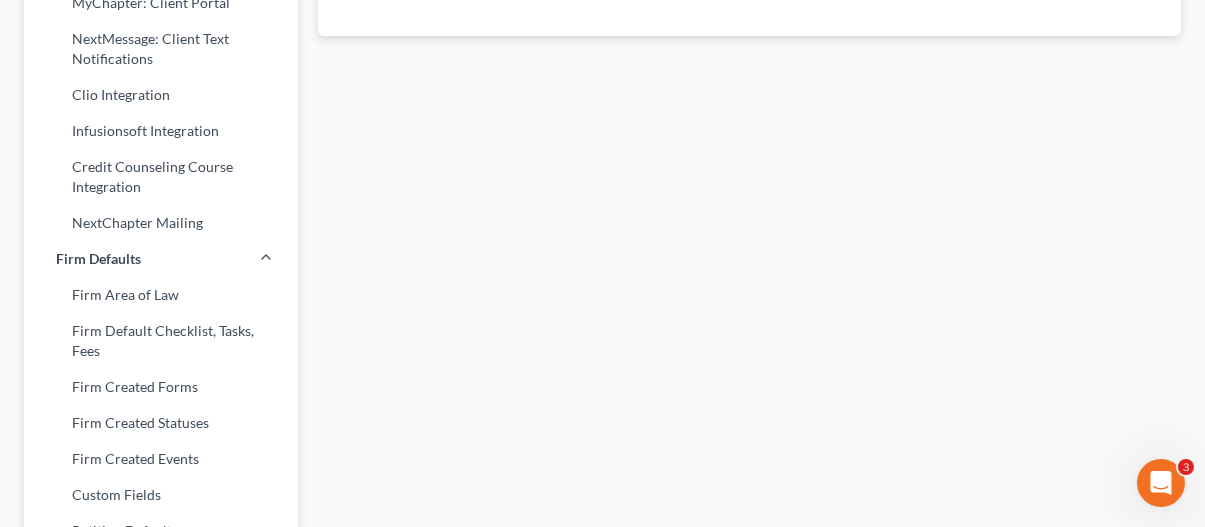 scroll, scrollTop: 660, scrollLeft: 0, axis: vertical 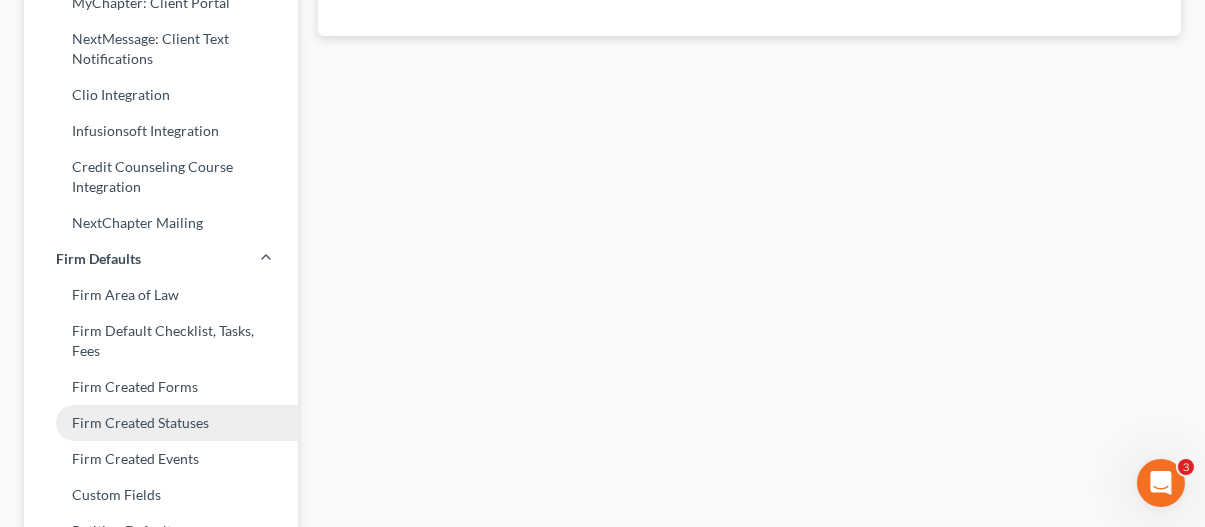 click on "Firm Created Statuses" at bounding box center (161, 423) 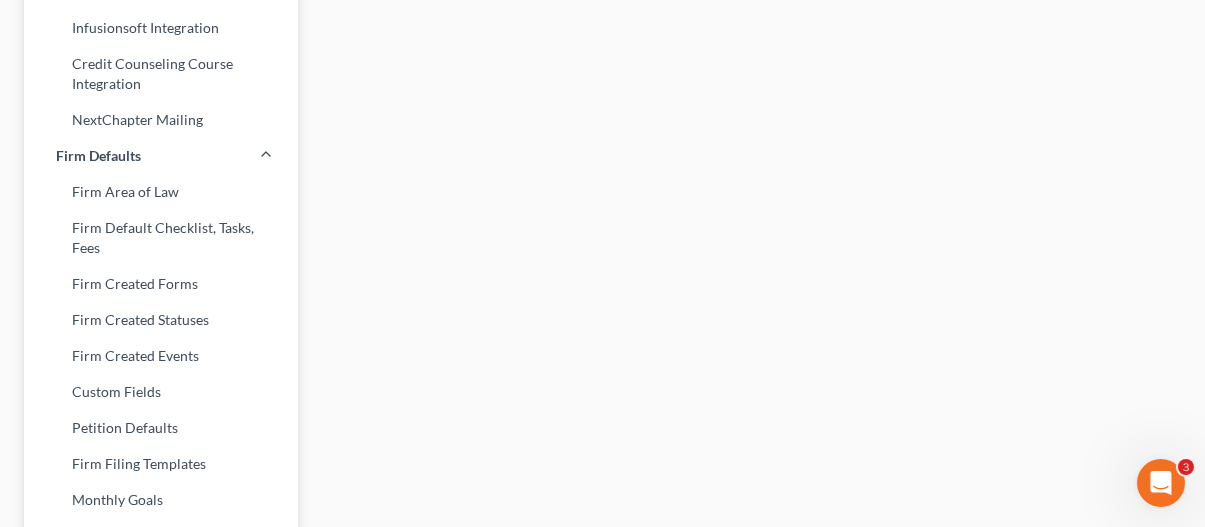 scroll, scrollTop: 800, scrollLeft: 0, axis: vertical 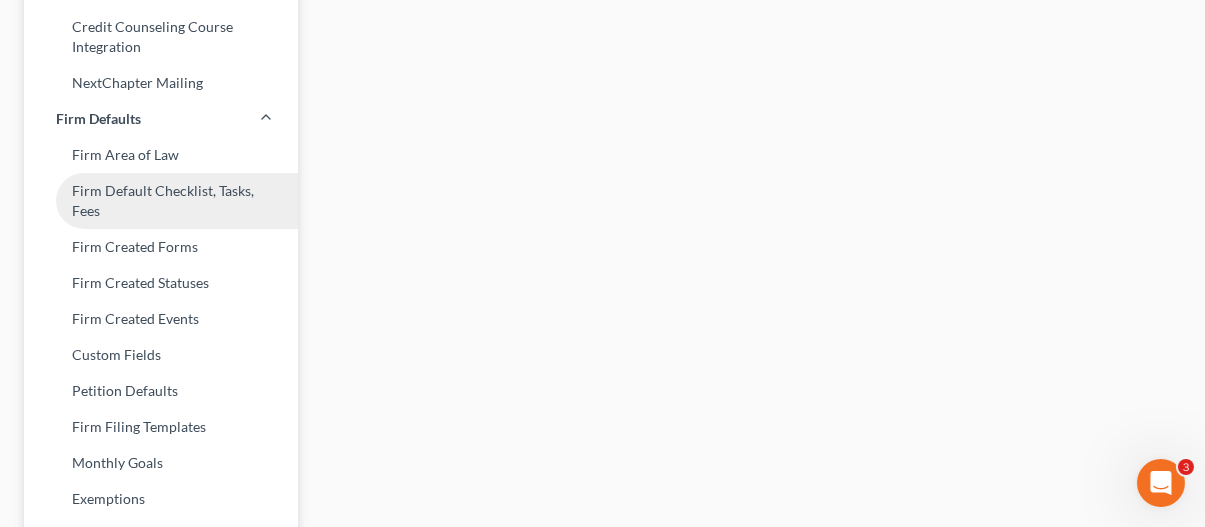 click on "Firm Default Checklist, Tasks, Fees" at bounding box center (161, 201) 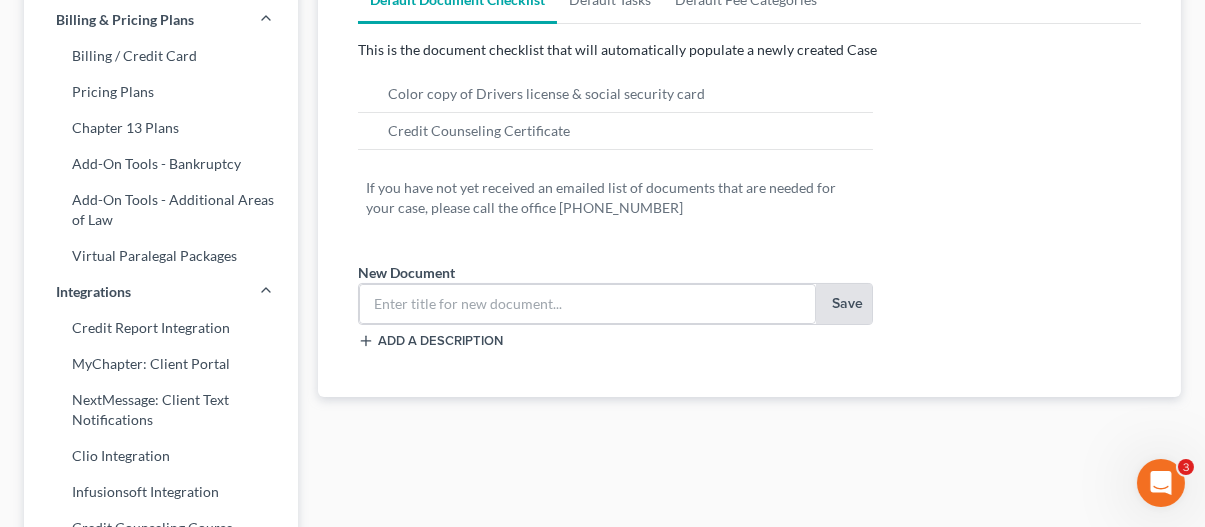 scroll, scrollTop: 300, scrollLeft: 0, axis: vertical 